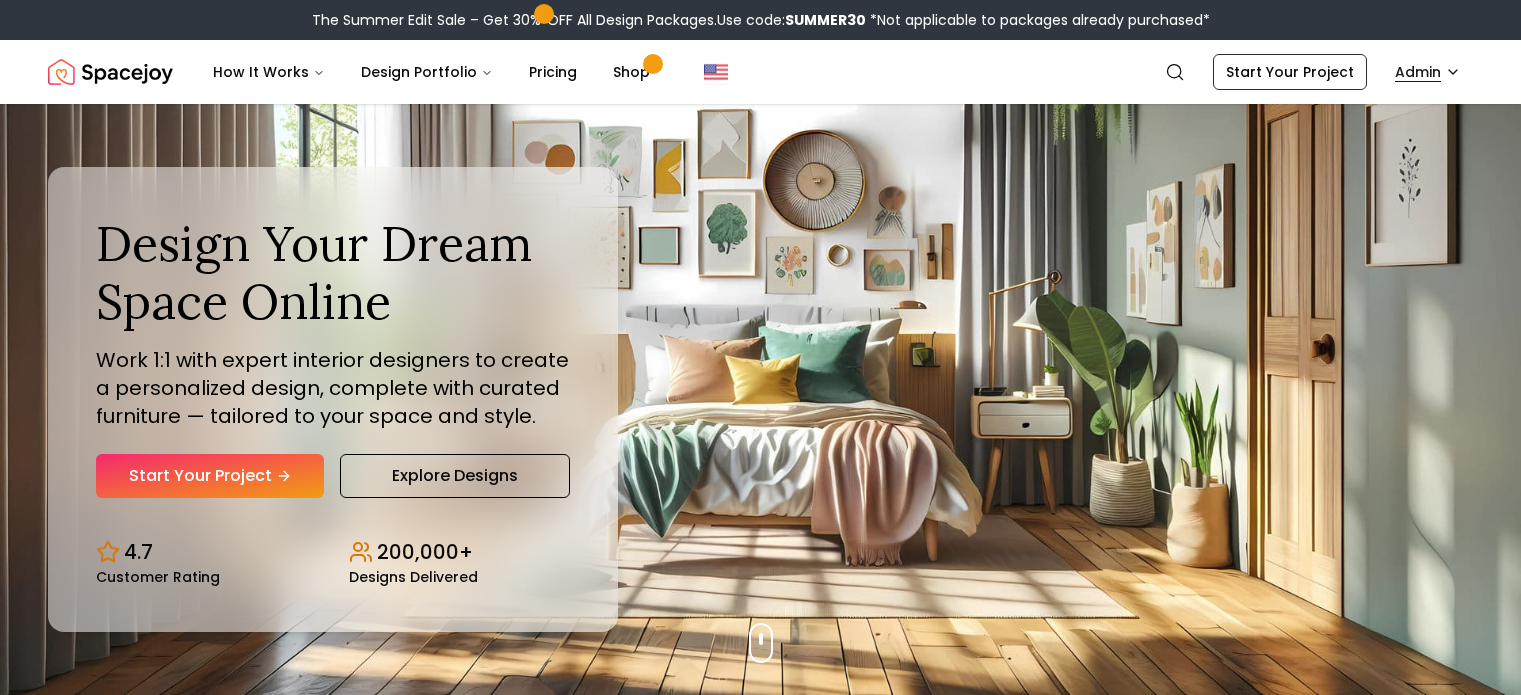 scroll, scrollTop: 0, scrollLeft: 0, axis: both 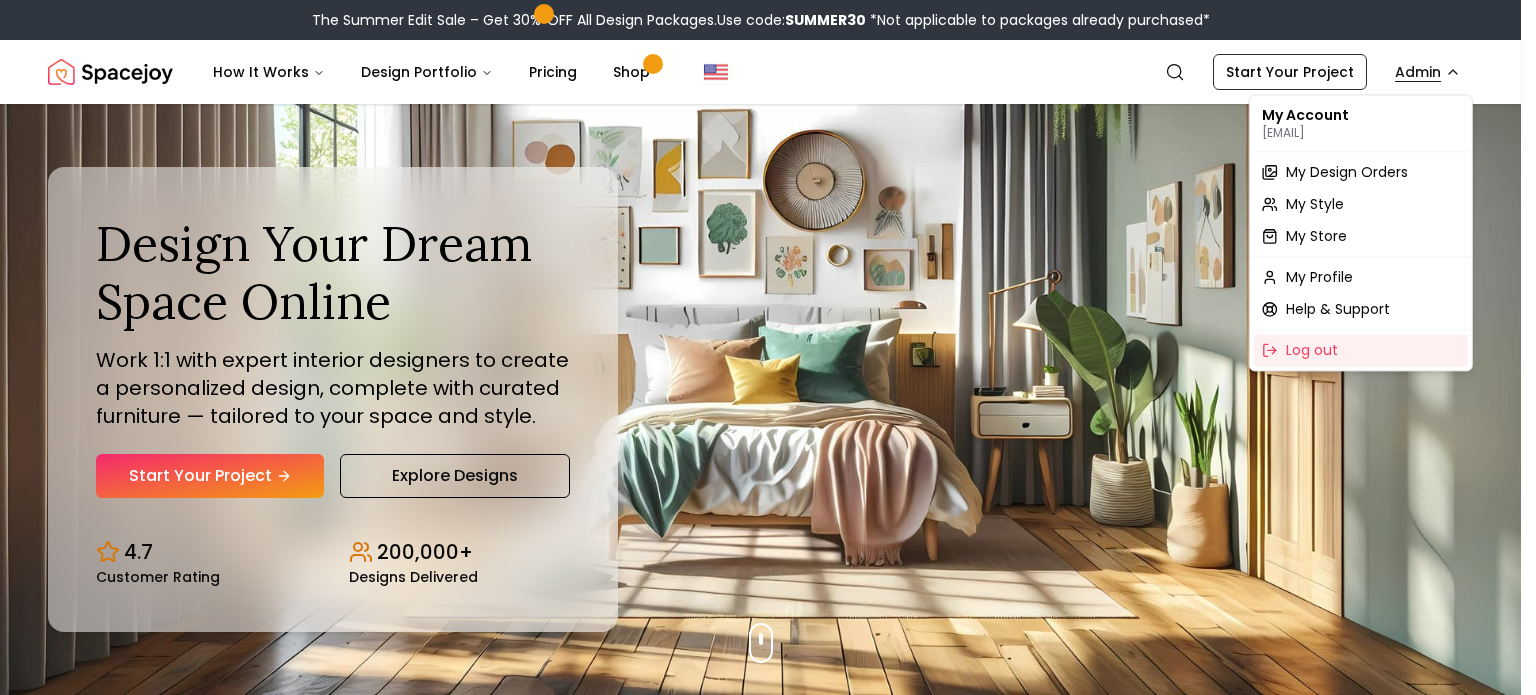 click on "The Summer Edit Sale – Get 30% OFF All Design Packages.  Use code:  SUMMER30   *Not applicable to packages already purchased* Spacejoy Search AD How It Works   Design Portfolio   Pricing Shop Search Start Your Project   Admin Design Your Dream Space Online Work 1:1 with expert interior designers to create a personalized design, complete with curated furniture — tailored to your space and style. Start Your Project   Explore Designs 4.7 Customer Rating 200,000+ Designs Delivered Design Your Dream Space Online Work 1:1 with expert interior designers to create a personalized design, complete with curated furniture — tailored to your space and style. Start Your Project   Explore Designs 4.7 Customer Rating 200,000+ Designs Delivered The Summer Edit Sale Get 30% OFF on all Design Packages Get Started   Summer Splash Sale Up to 60% OFF on Furniture & Decor Shop Now   Get Matched with Expert Interior Designers Online! Tina Martidelcampo Designer Christina Manzo Designer Hannah James Designer Kaitlyn Zill   1 2" at bounding box center [768, 6001] 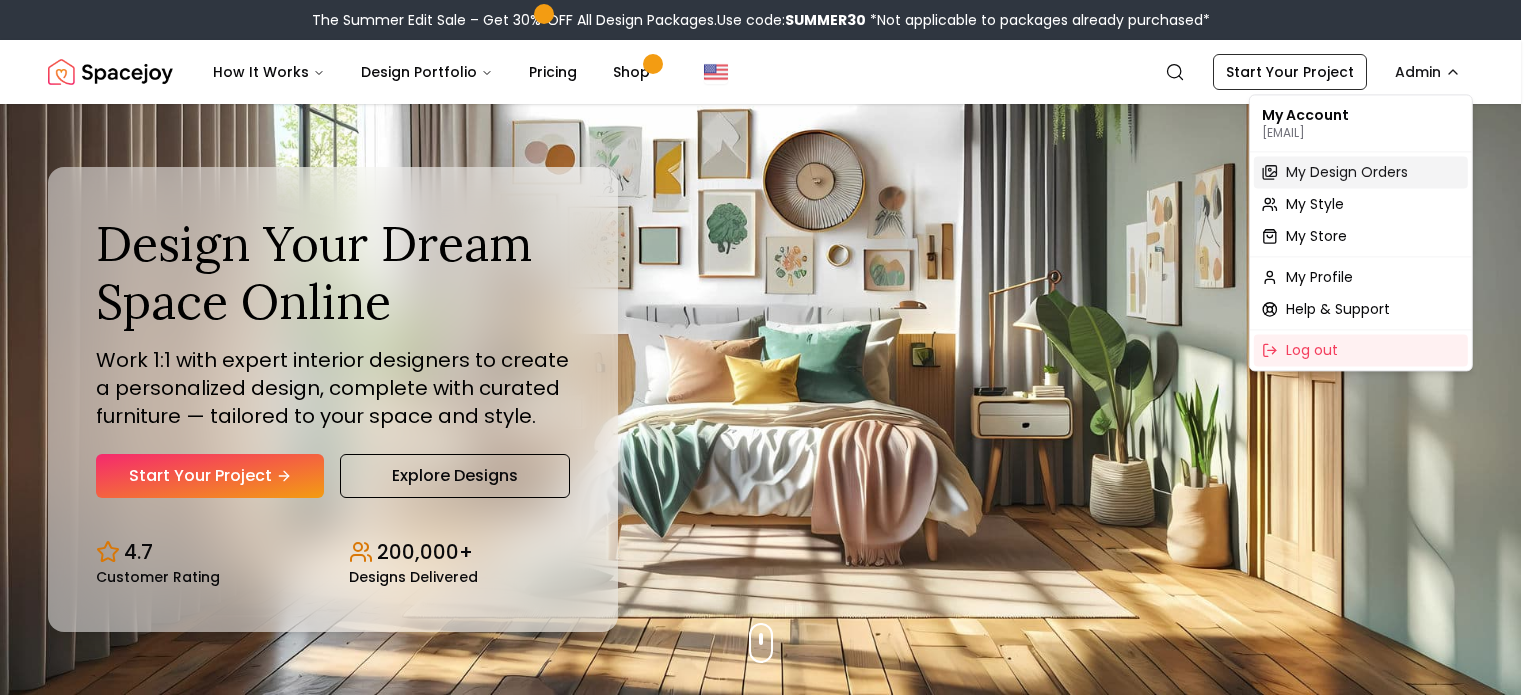 click on "My Design Orders" at bounding box center [1347, 172] 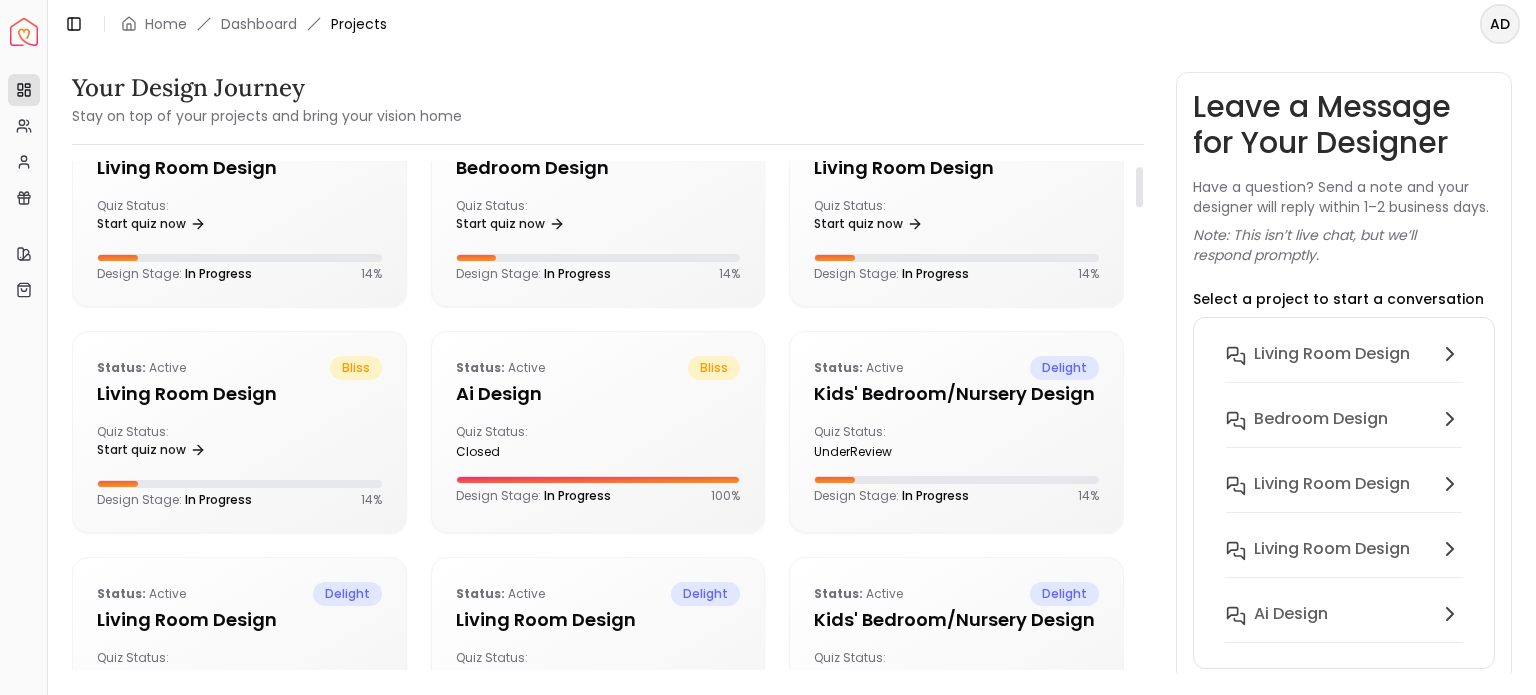 scroll, scrollTop: 0, scrollLeft: 0, axis: both 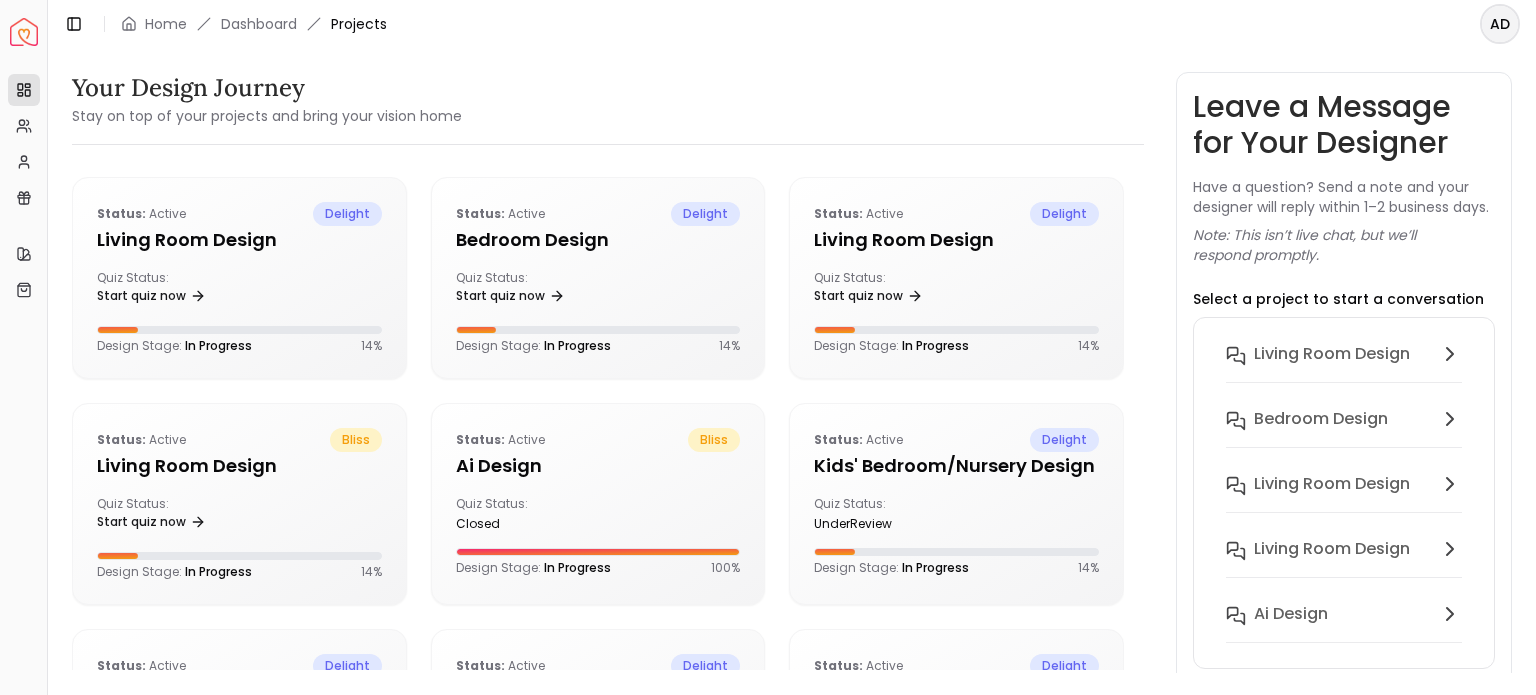 click on "Your Design Journey Stay on top of your projects and bring your vision home Status:   active delight Living Room design Quiz Status: Start quiz now   Design Stage:   In Progress 14 % Status:   active delight Bedroom design Quiz Status: Start quiz now   Design Stage:   In Progress 14 % Status:   active delight Living Room design Quiz Status: Start quiz now   Design Stage:   In Progress 14 % Status:   active bliss Living Room design Quiz Status: Start quiz now   Design Stage:   In Progress 14 % Status:   active bliss Ai Design Quiz Status: closed Design Stage:   In Progress 100 % Status:   active delight Kids' Bedroom/Nursery design Quiz Status: underReview Design Stage:   In Progress 14 % Status:   active delight Living Room design Quiz Status: Complete the quiz to move forward   Design Stage:   In Progress 14 % Status:   active delight Living Room design Quiz Status: Start quiz now   Design Stage:   In Progress 14 % Status:   active delight Kids' Bedroom/Nursery design Quiz Status: Start quiz now     14 %" at bounding box center (792, 360) 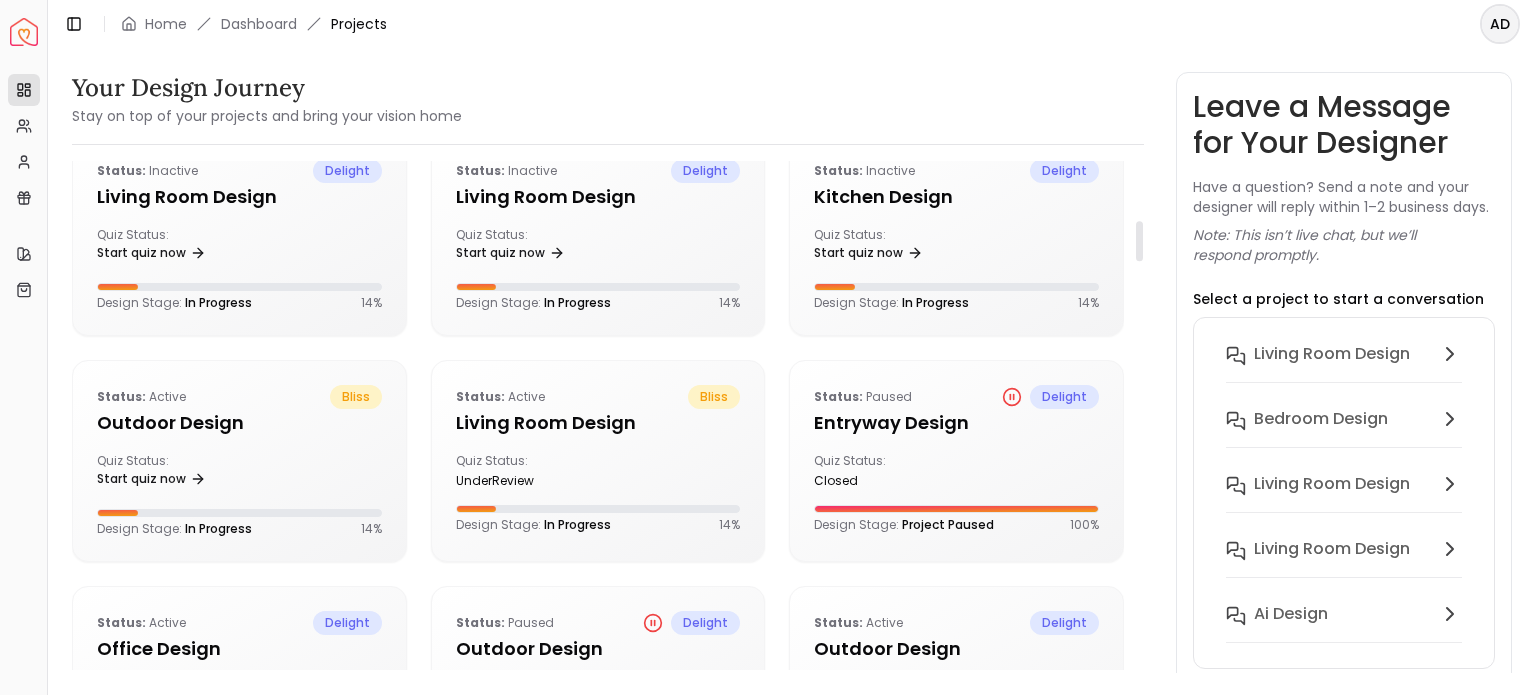 scroll, scrollTop: 0, scrollLeft: 0, axis: both 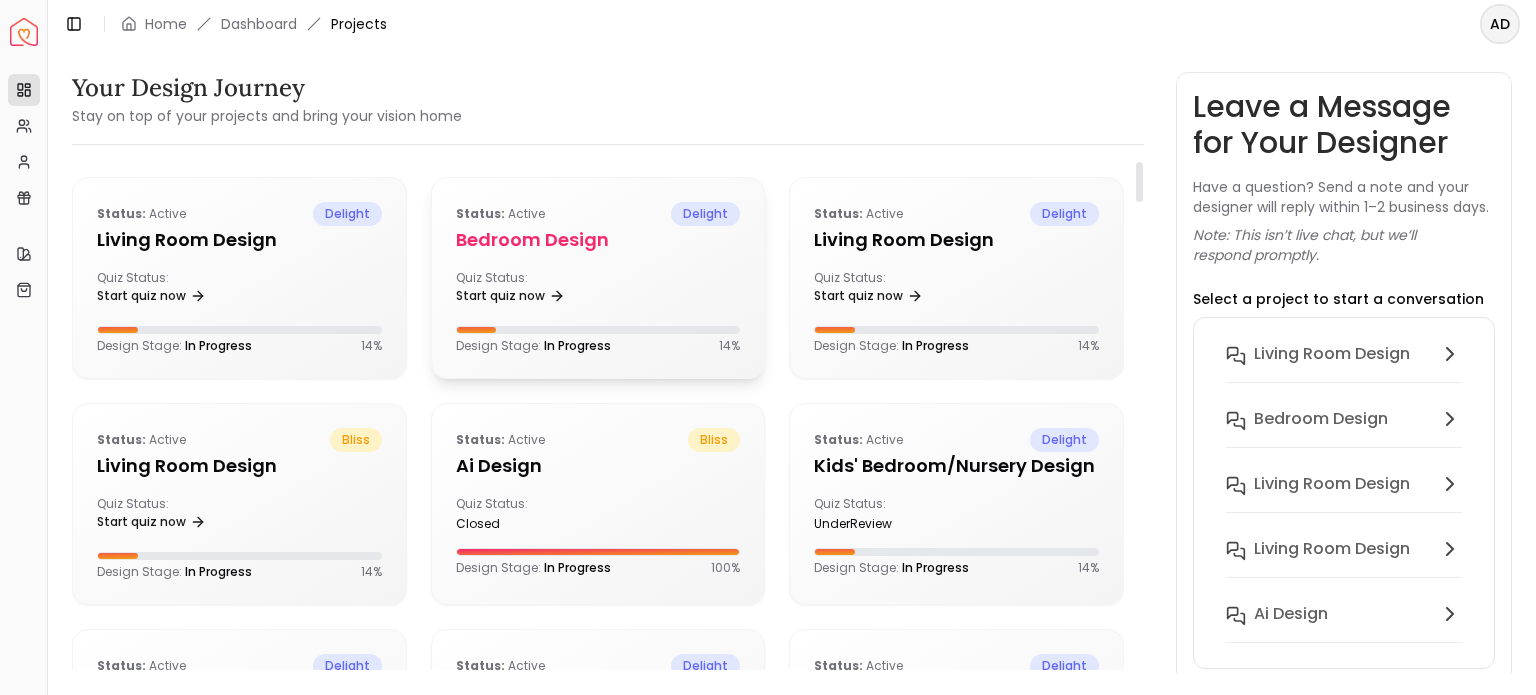 click on "Quiz Status: Start quiz now" at bounding box center (598, 290) 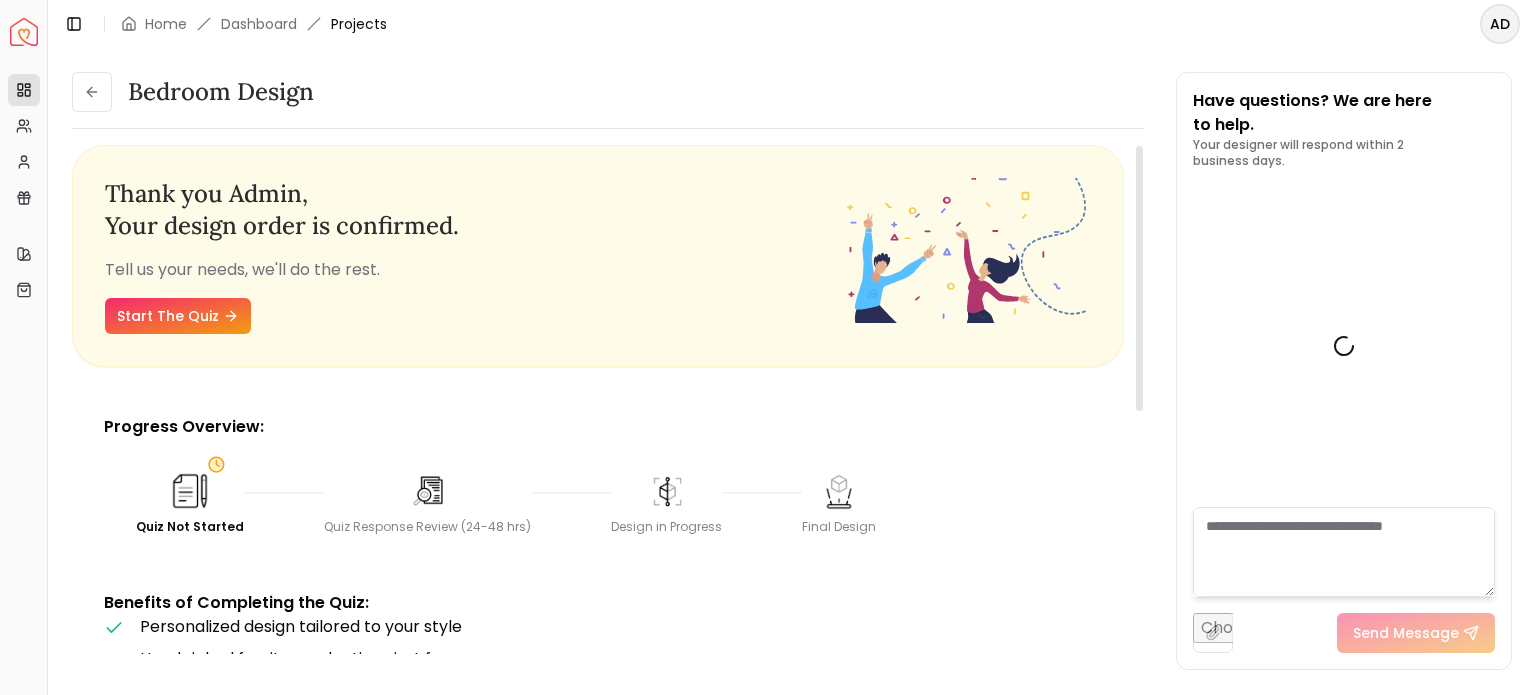 scroll, scrollTop: 777, scrollLeft: 0, axis: vertical 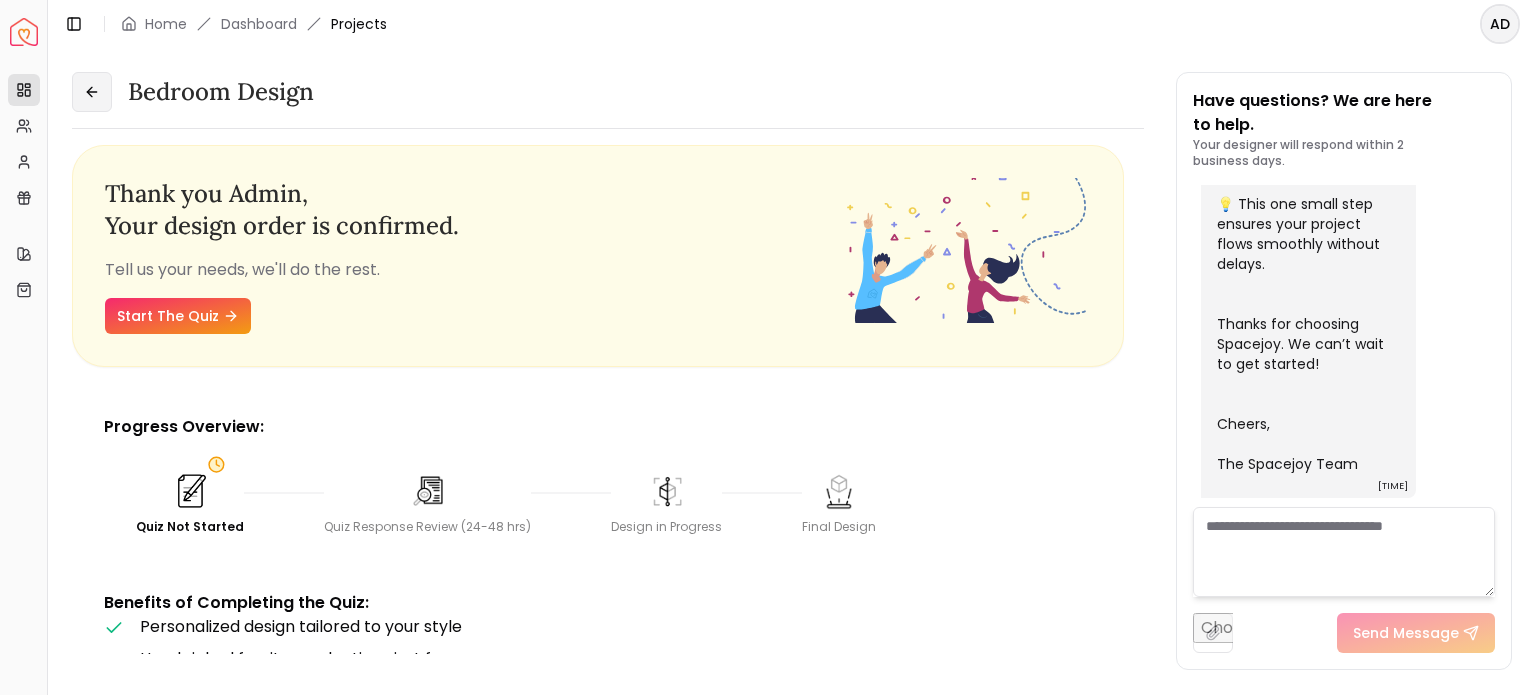 click at bounding box center (92, 92) 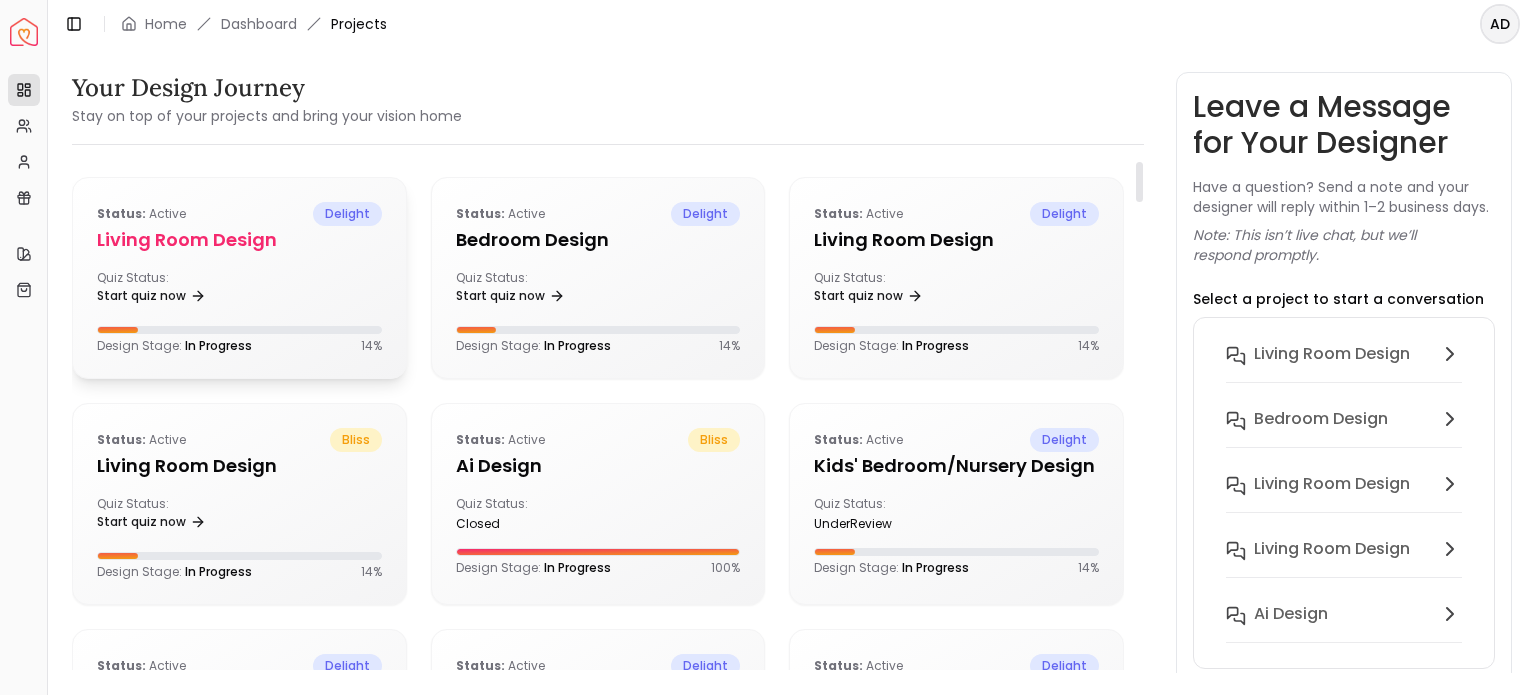 click on "Quiz Status: Start quiz now" at bounding box center (239, 290) 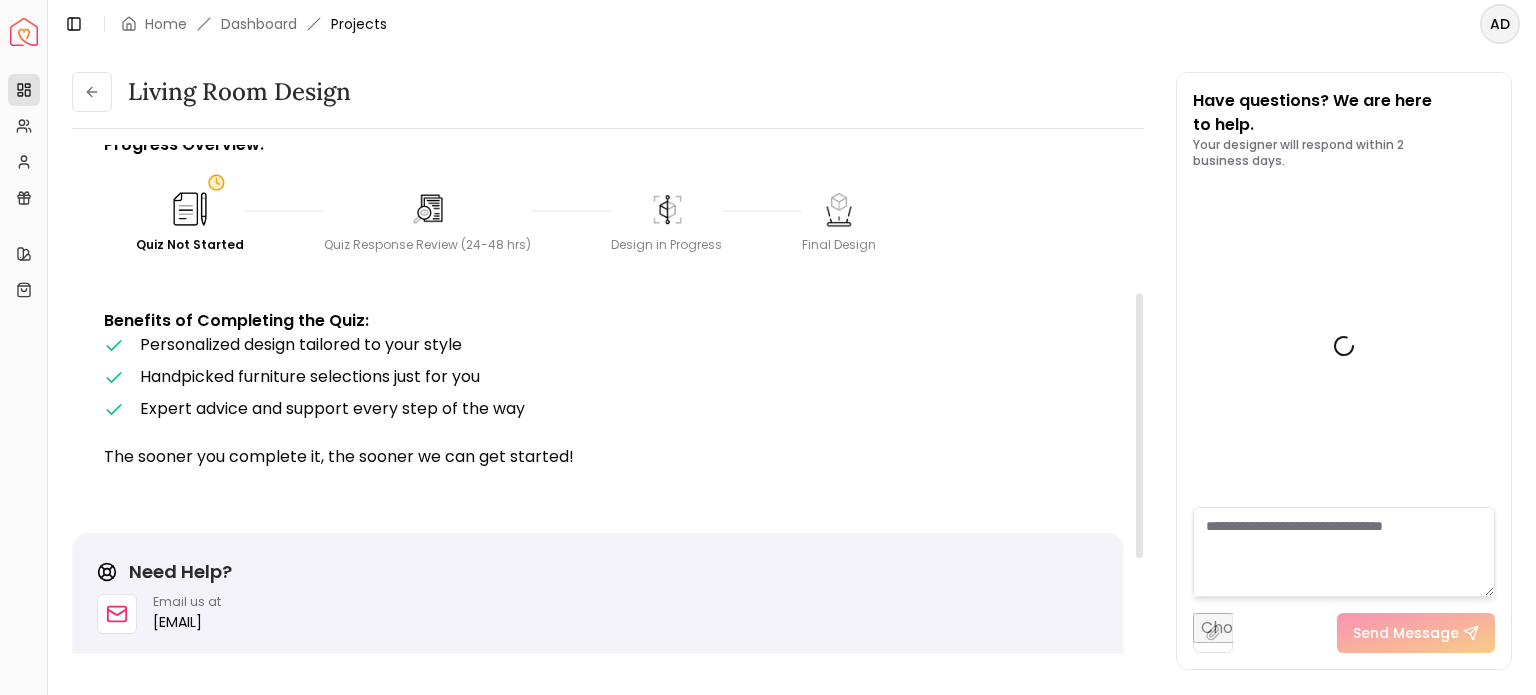 scroll, scrollTop: 0, scrollLeft: 0, axis: both 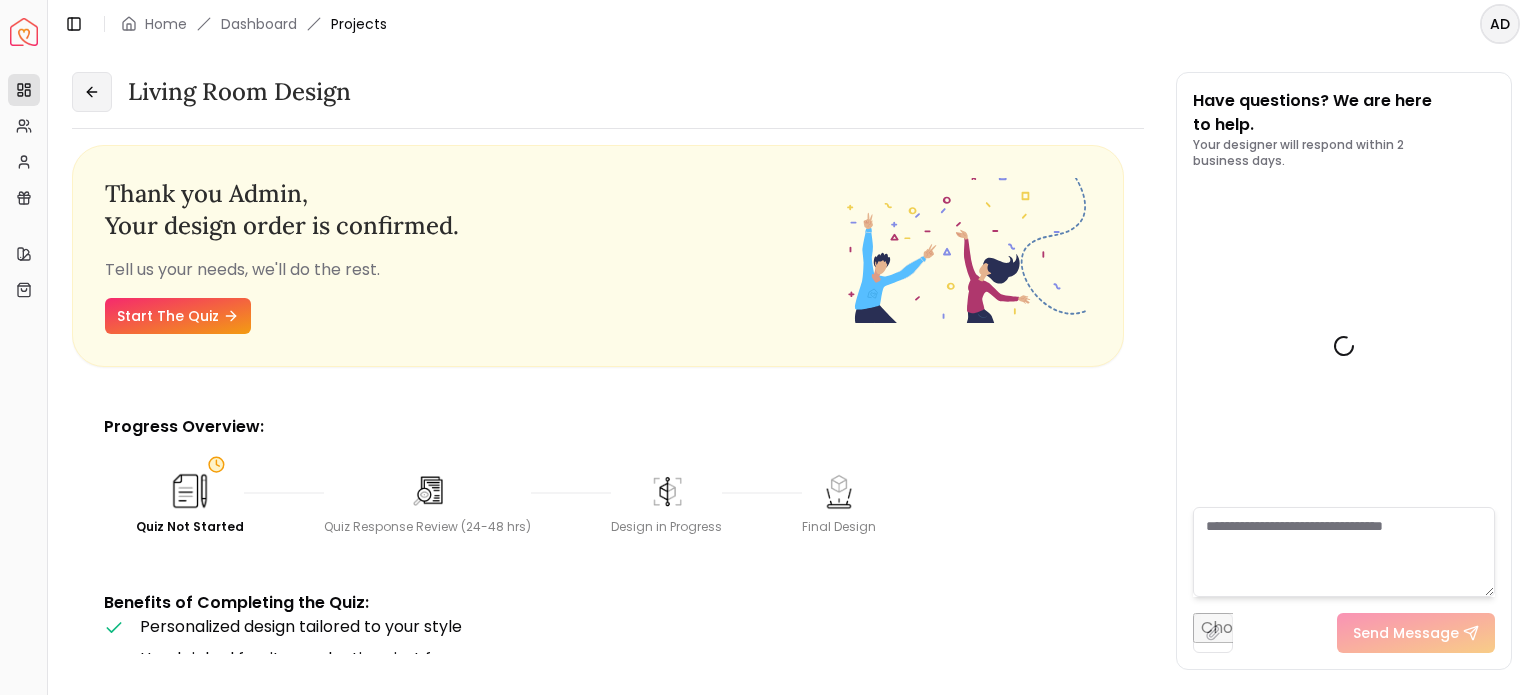 click at bounding box center (92, 92) 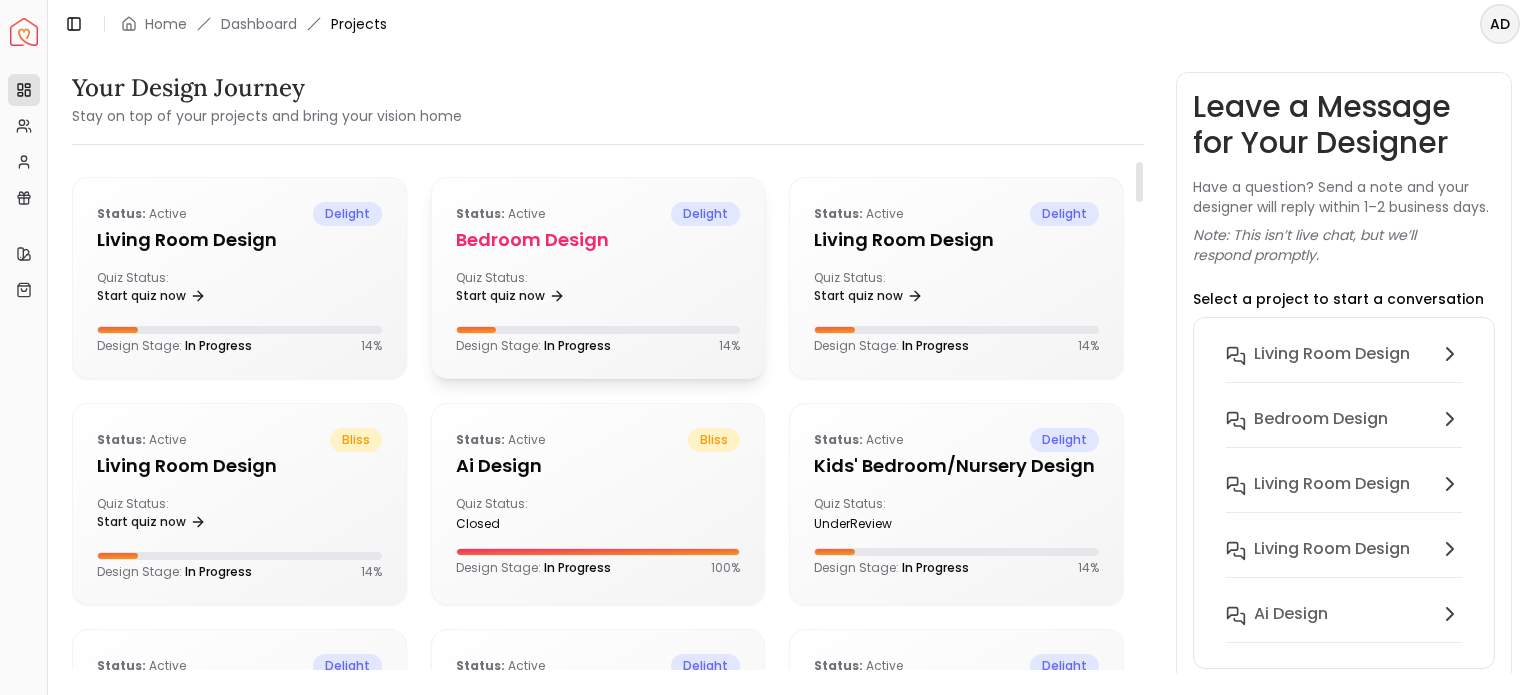 click on "Quiz Status: Start quiz now" at bounding box center (598, 290) 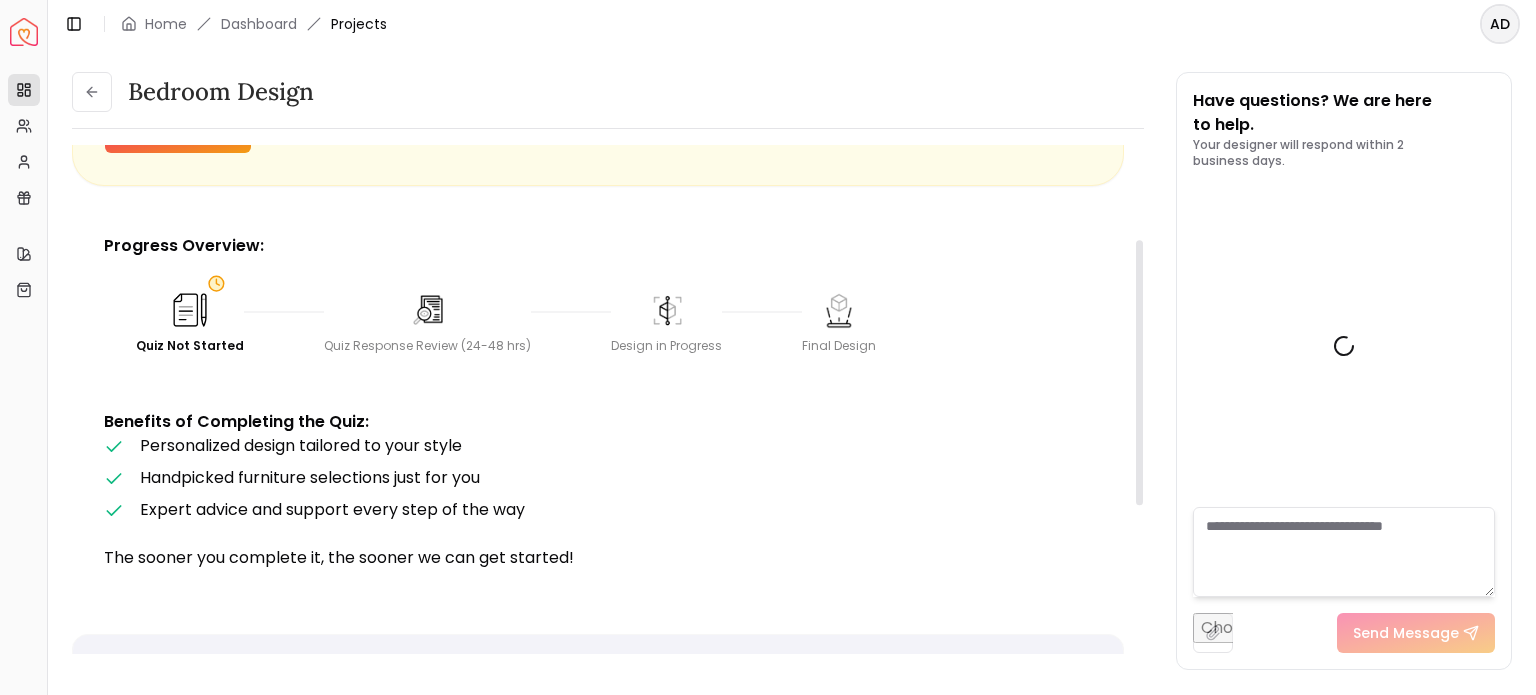 scroll, scrollTop: 180, scrollLeft: 0, axis: vertical 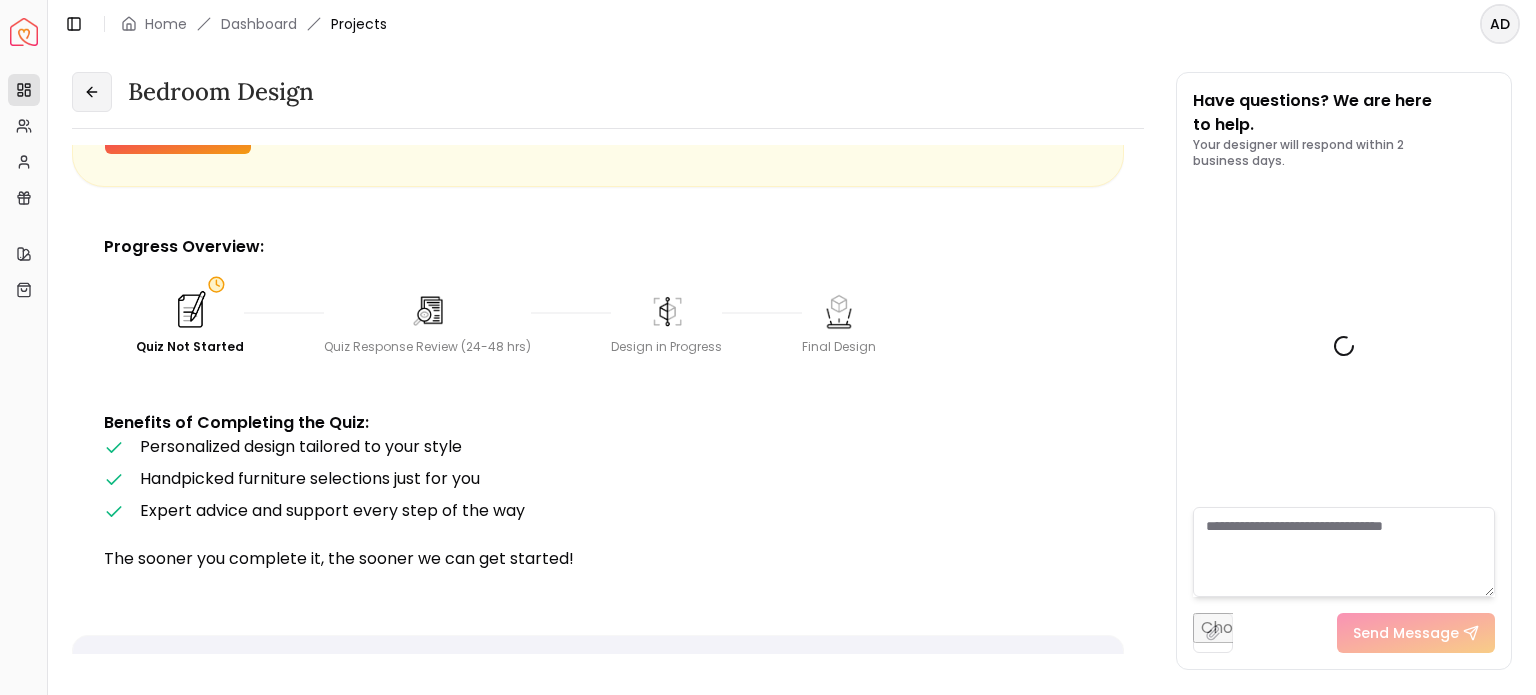 click 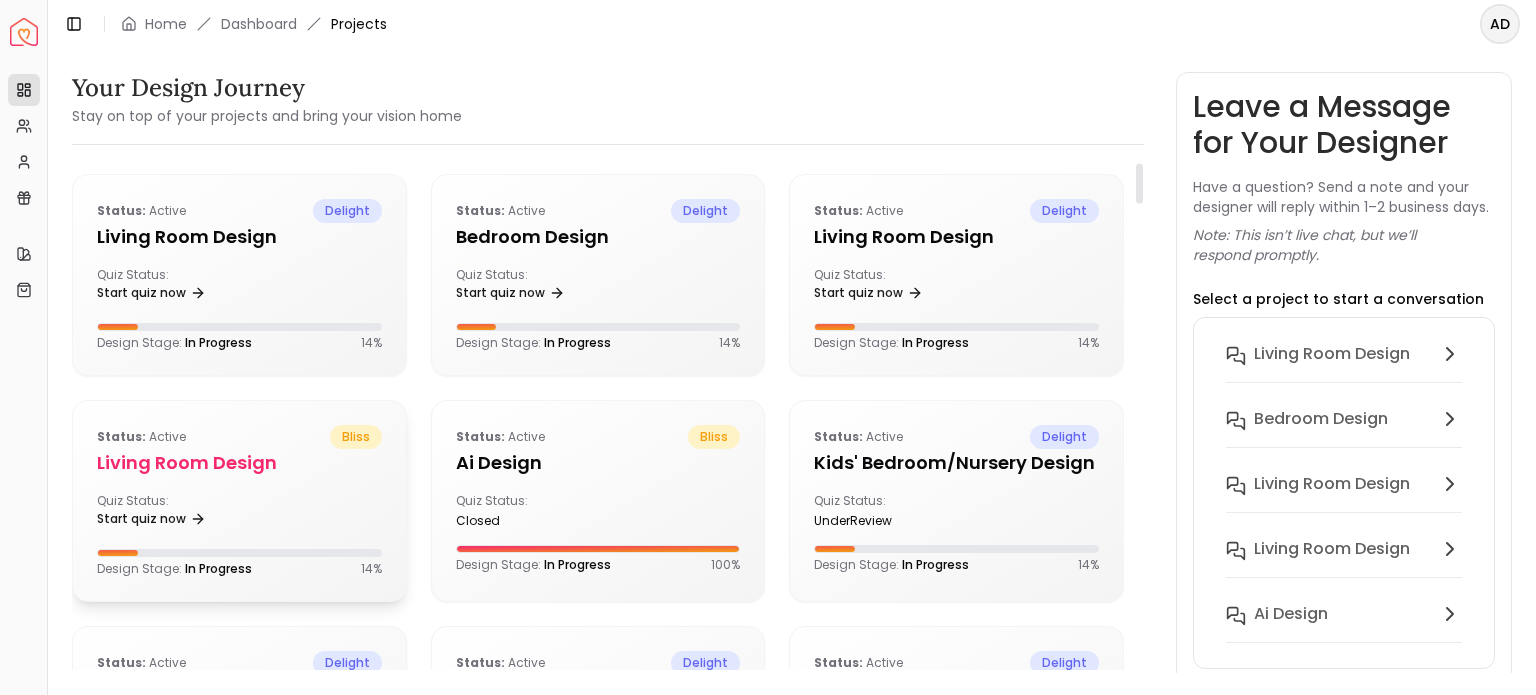 scroll, scrollTop: 0, scrollLeft: 0, axis: both 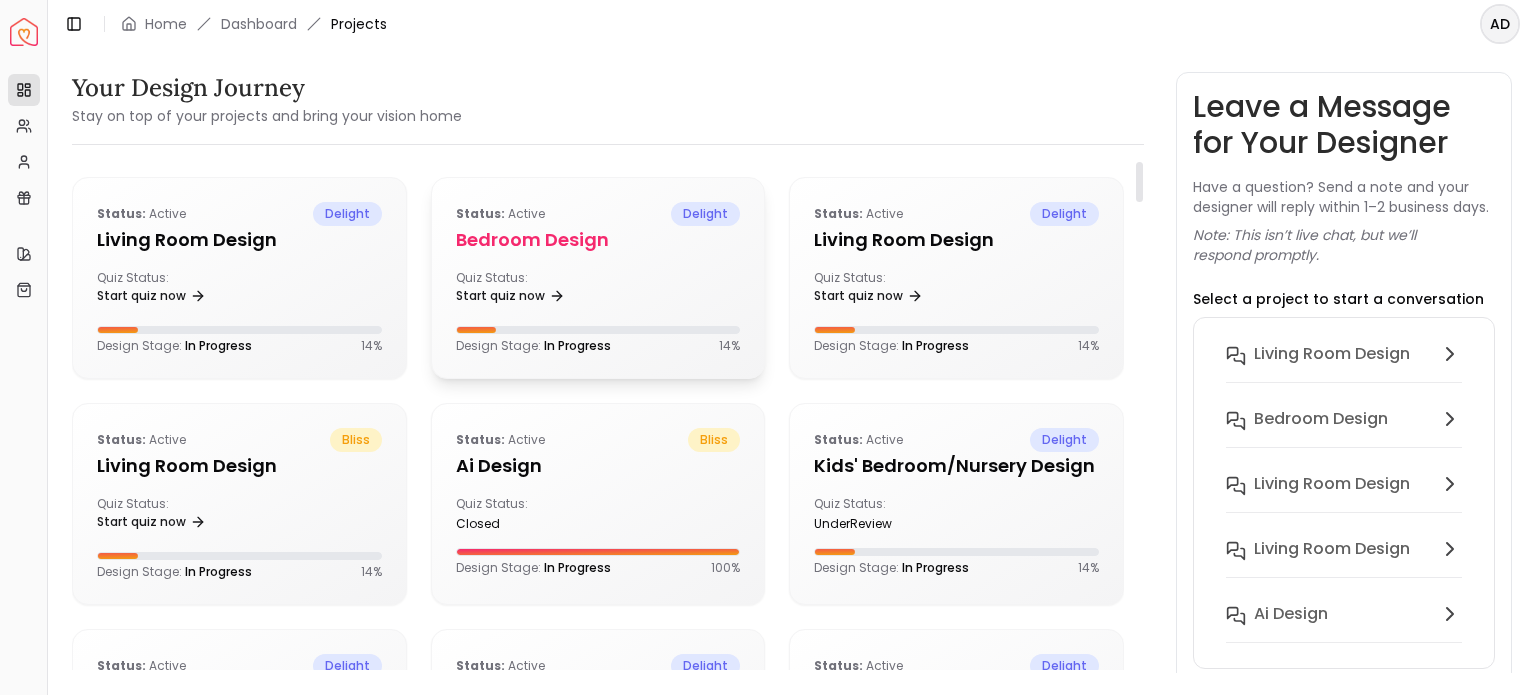 click on "Quiz Status: Start quiz now" at bounding box center [598, 290] 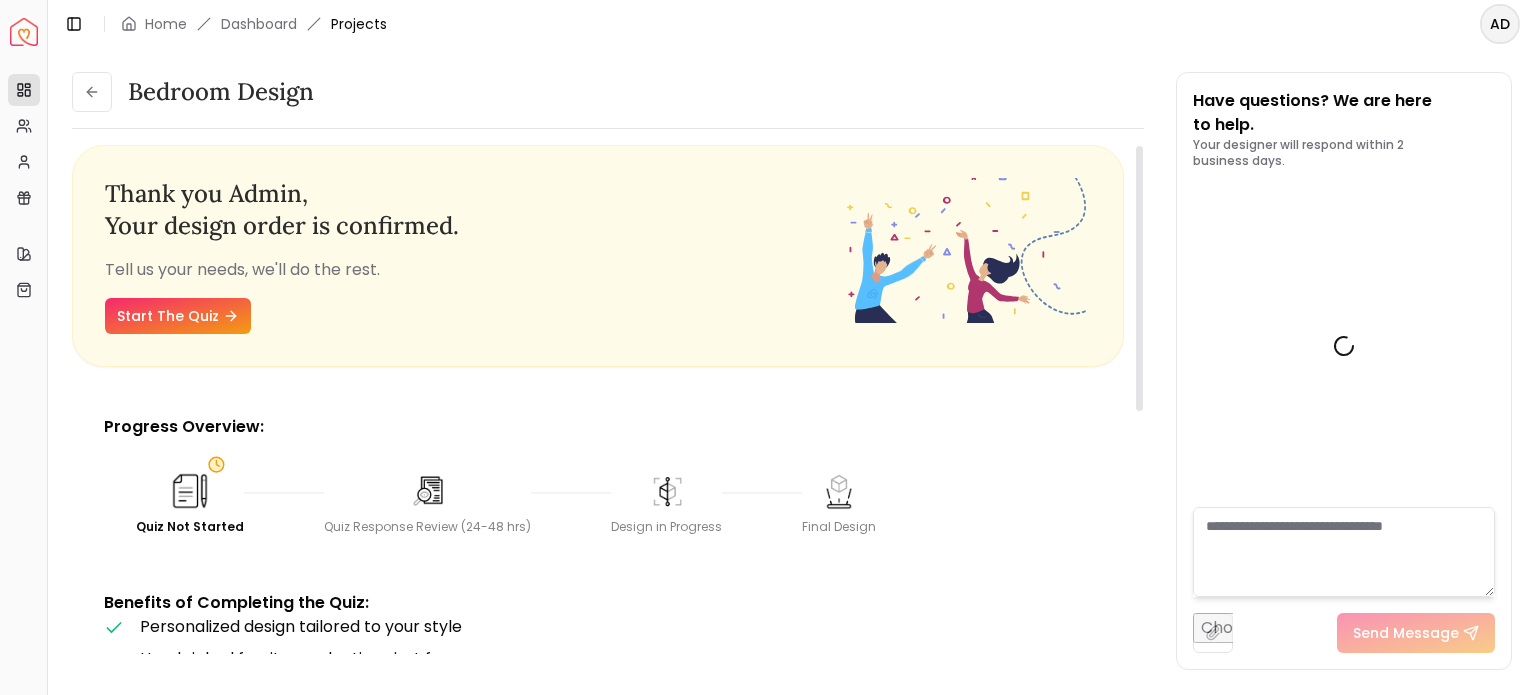 scroll, scrollTop: 68, scrollLeft: 0, axis: vertical 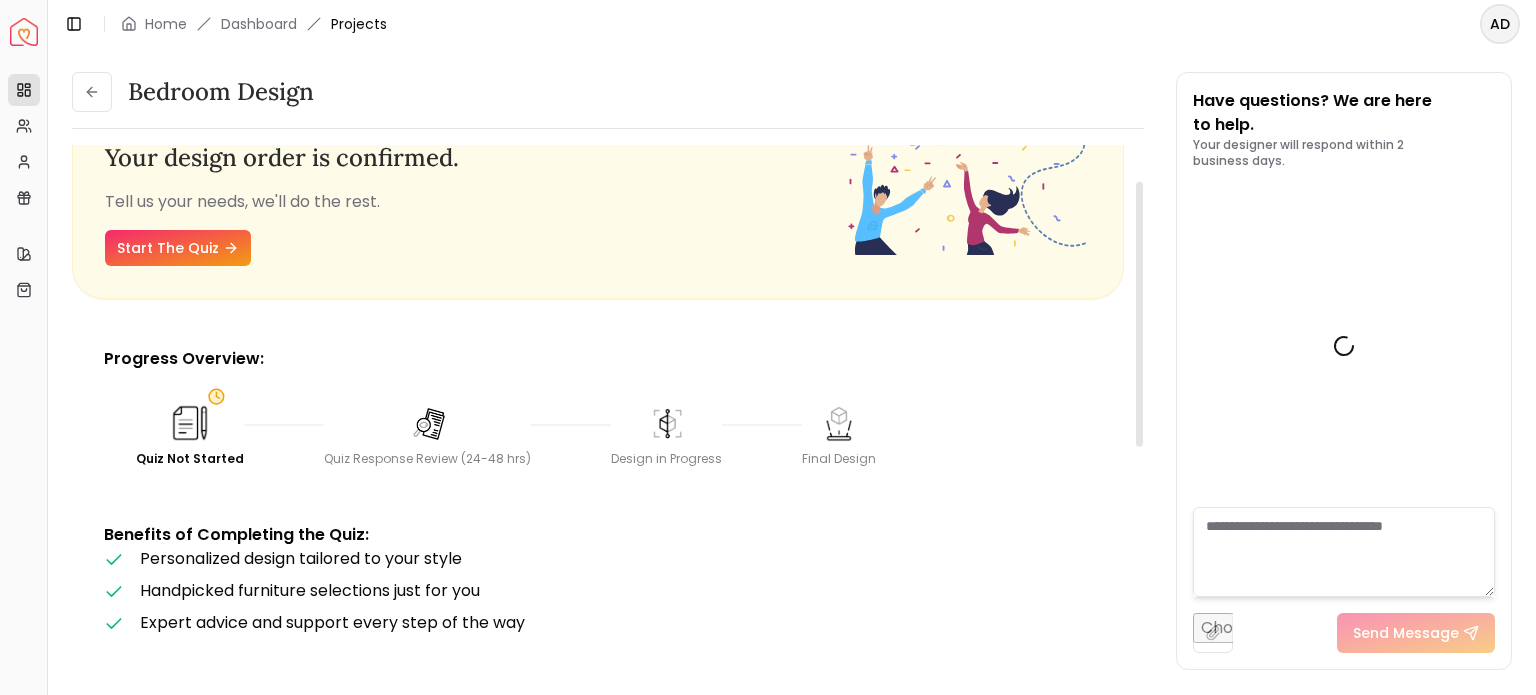 click at bounding box center (427, 422) 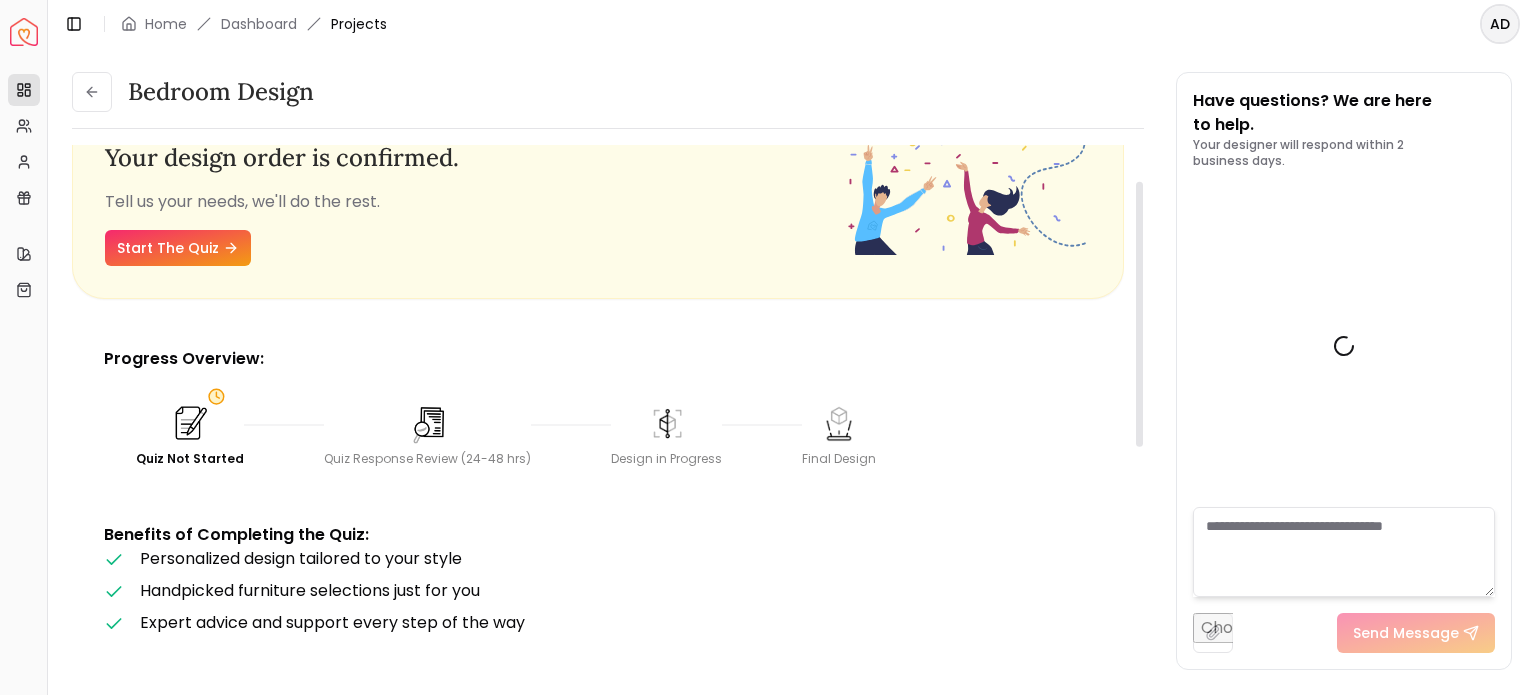 click at bounding box center [428, 423] 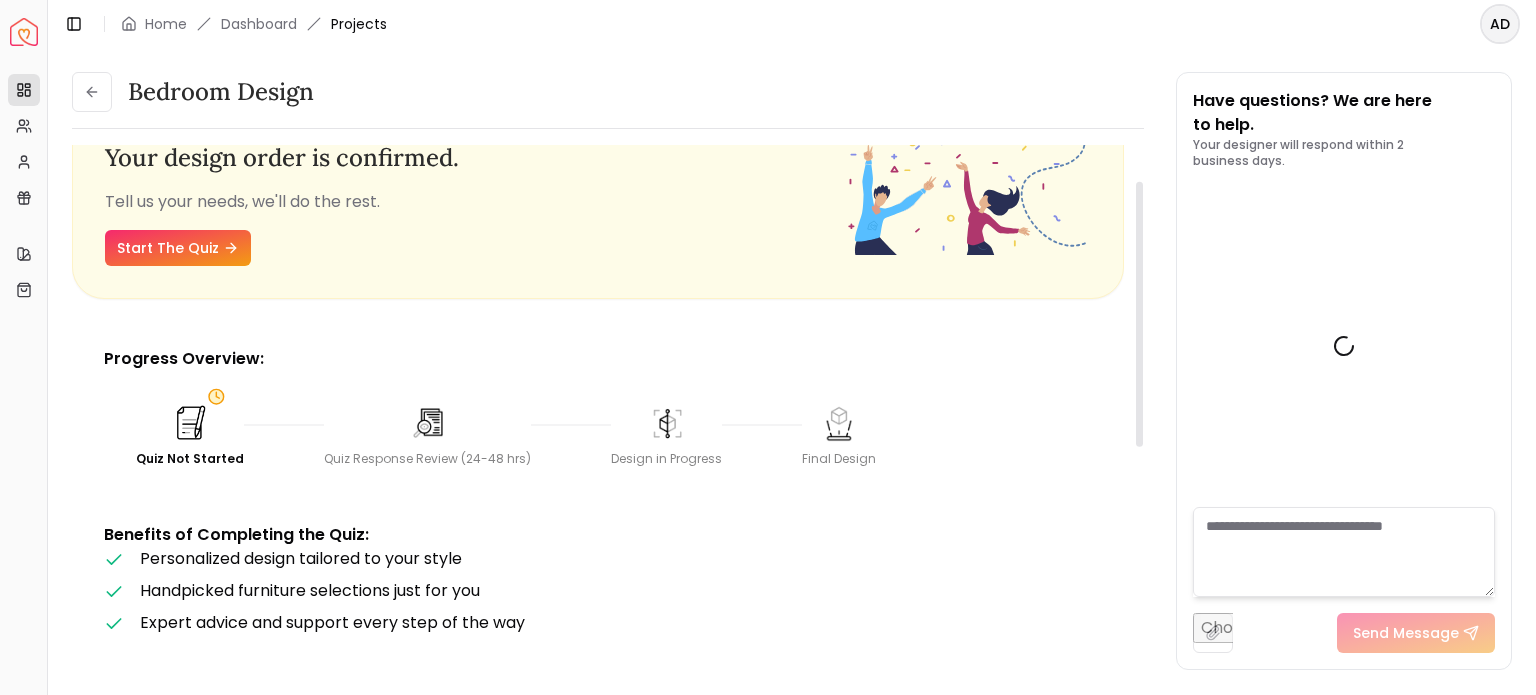 click at bounding box center (190, 423) 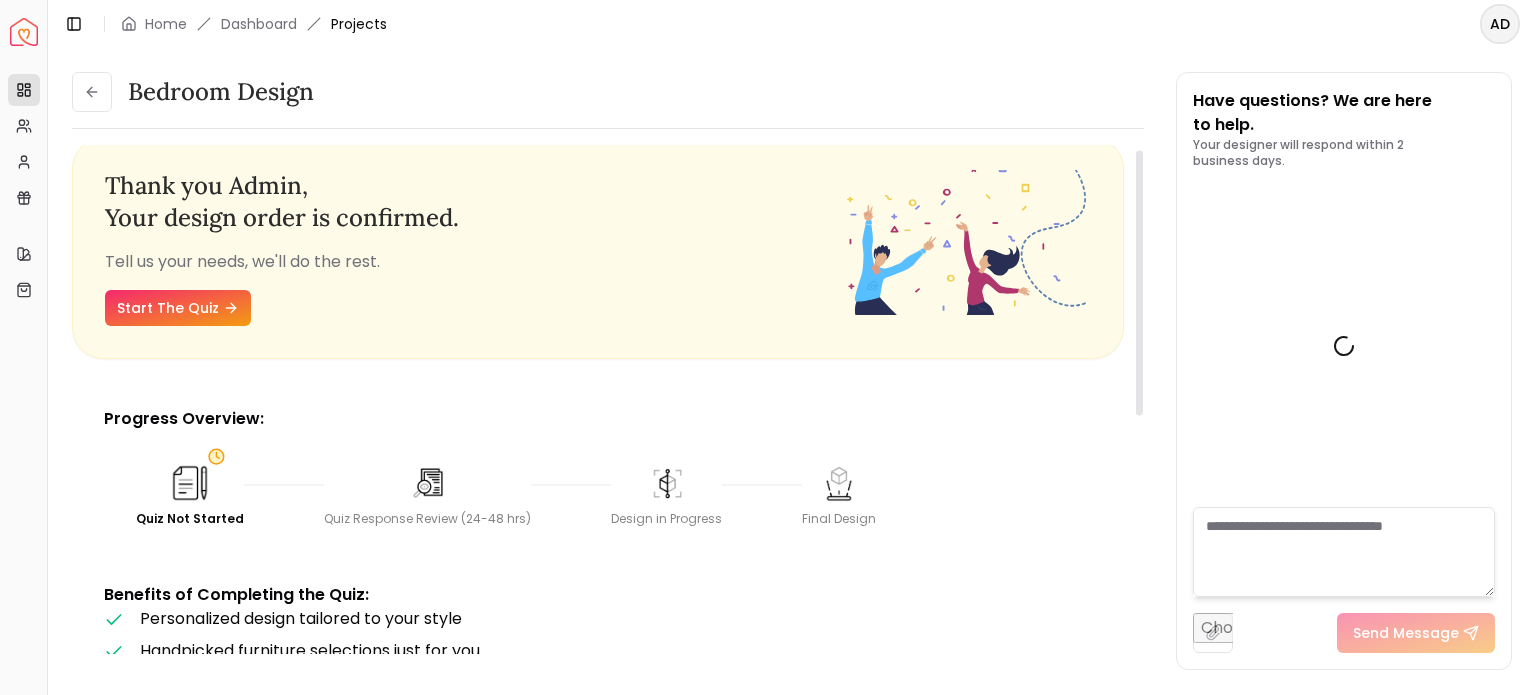 scroll, scrollTop: 4, scrollLeft: 0, axis: vertical 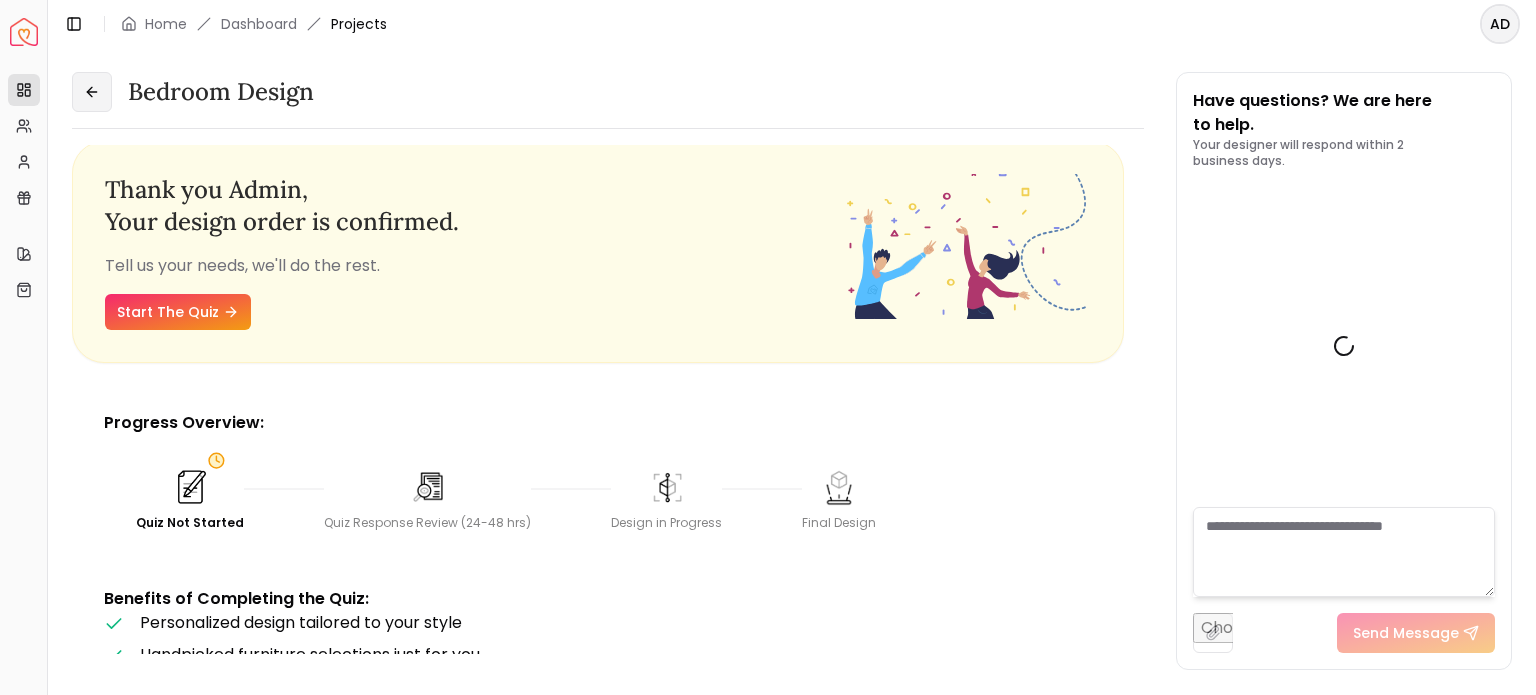 click at bounding box center (92, 92) 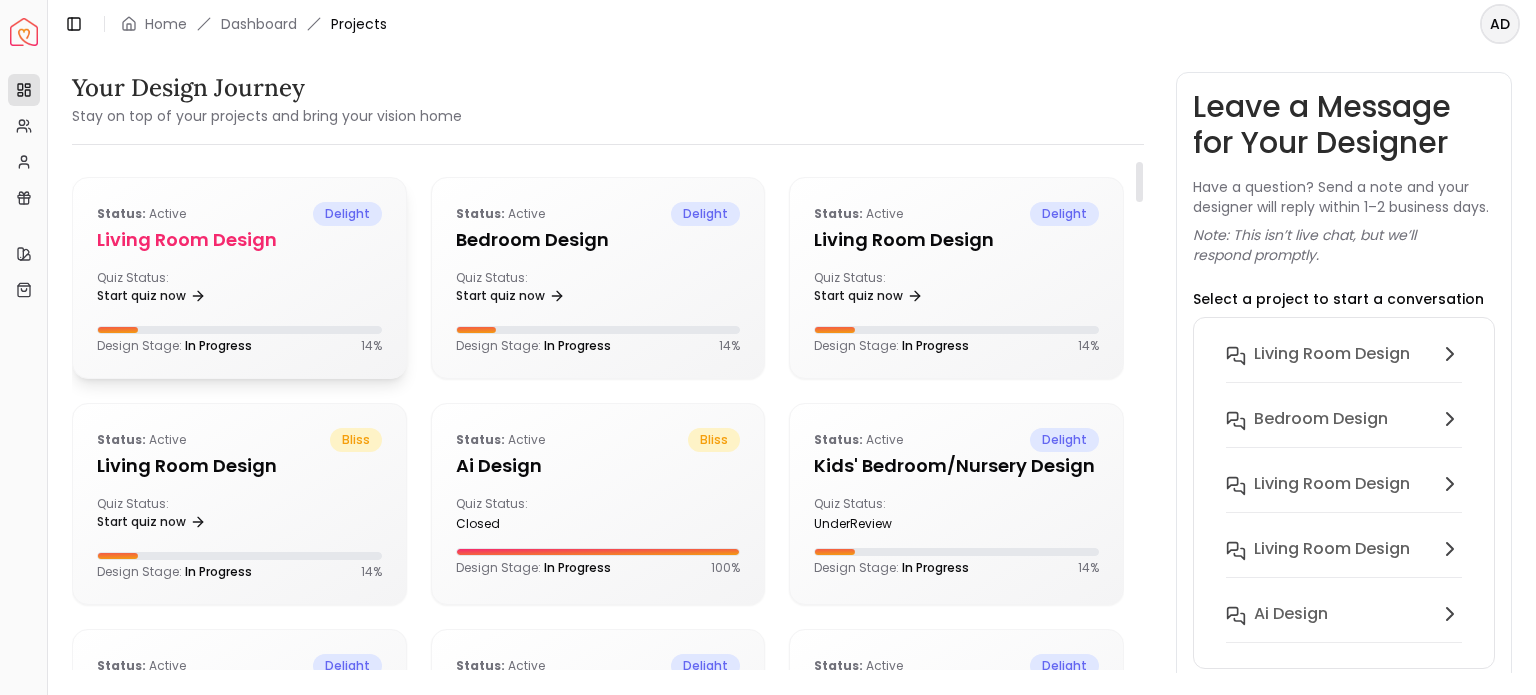 click on "Status:   active delight Living Room design Quiz Status: Start quiz now   Design Stage:   In Progress 14 %" at bounding box center [239, 278] 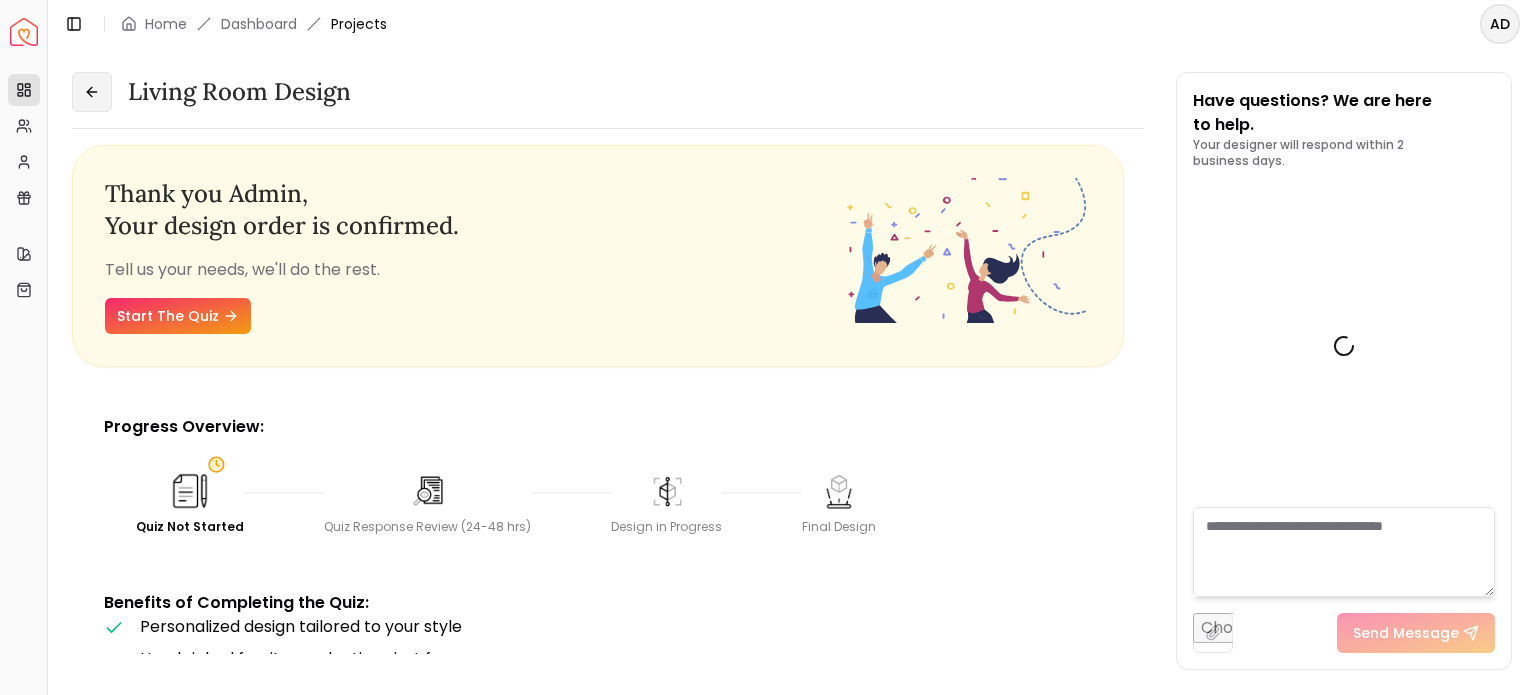 click 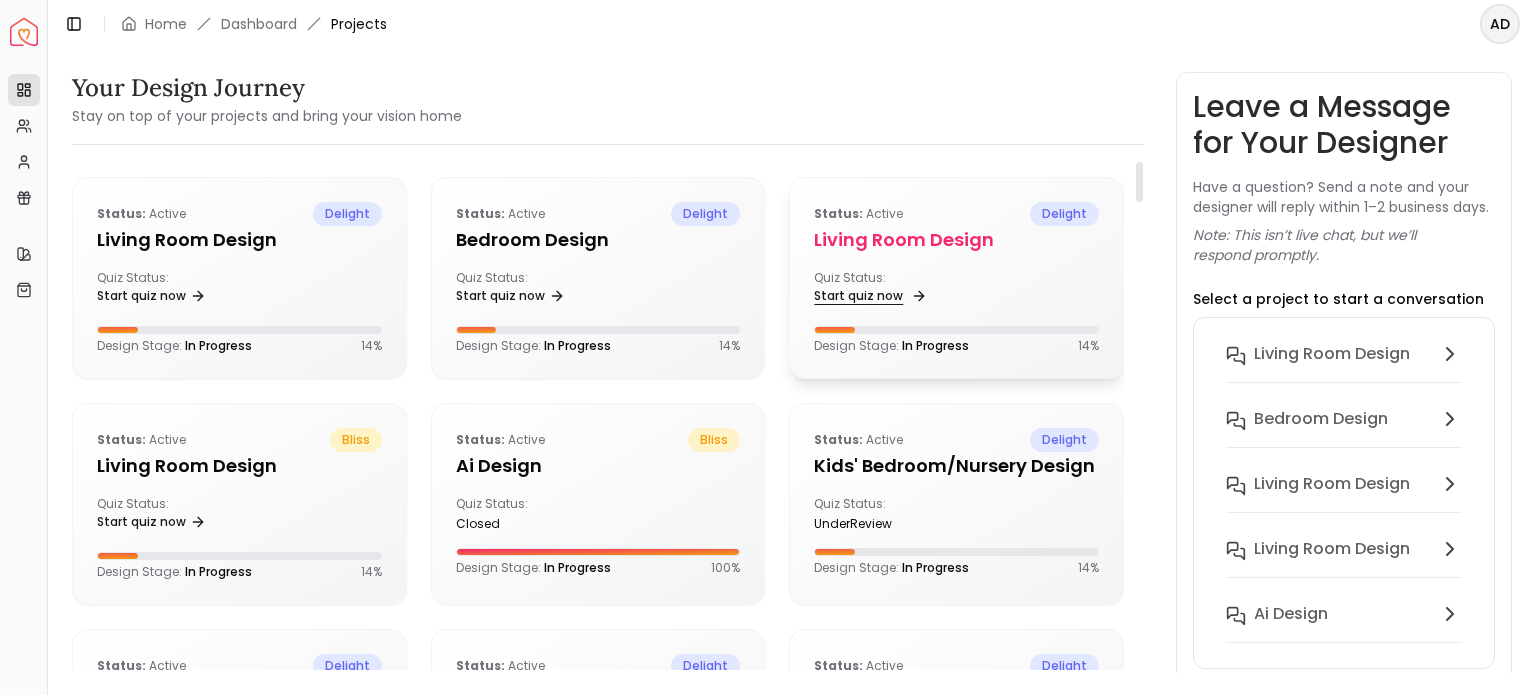 click on "Start quiz now" at bounding box center (868, 296) 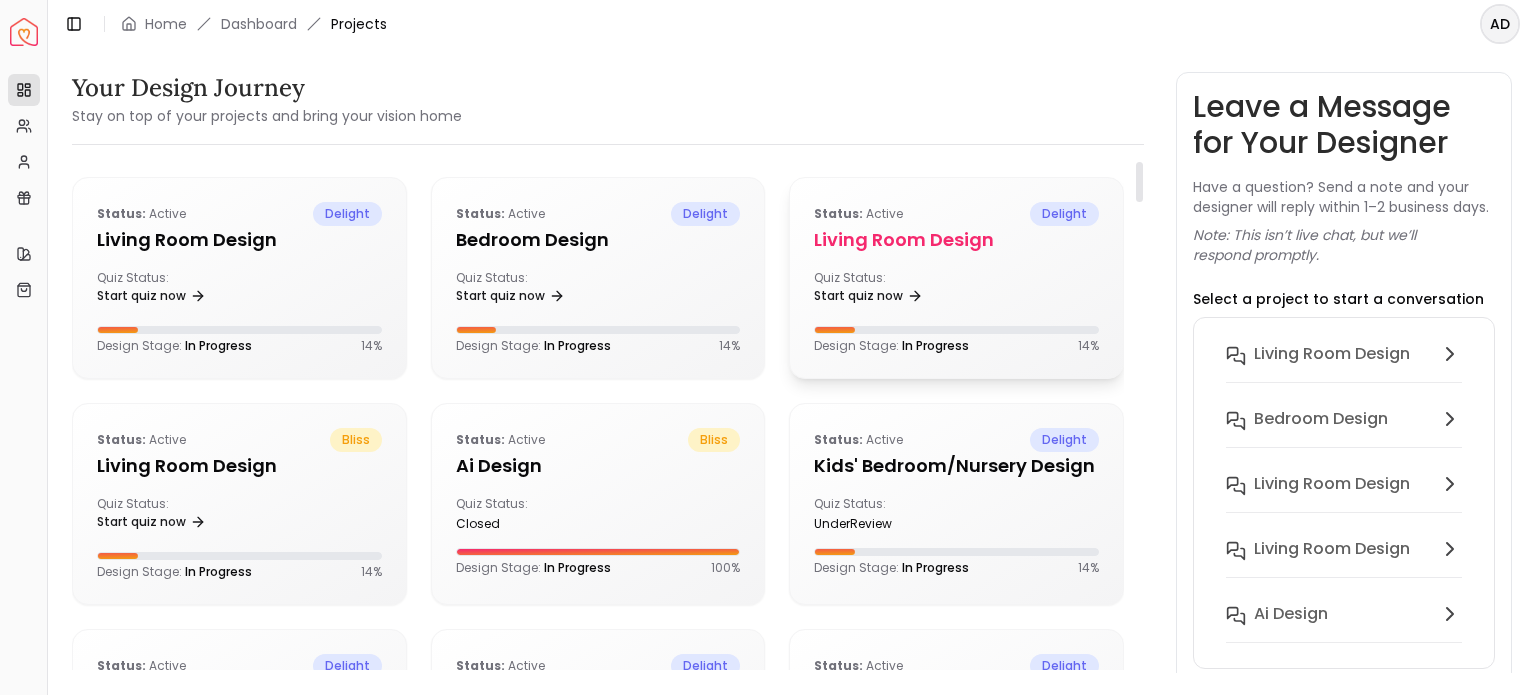 click on "Quiz Status: Start quiz now" at bounding box center (881, 290) 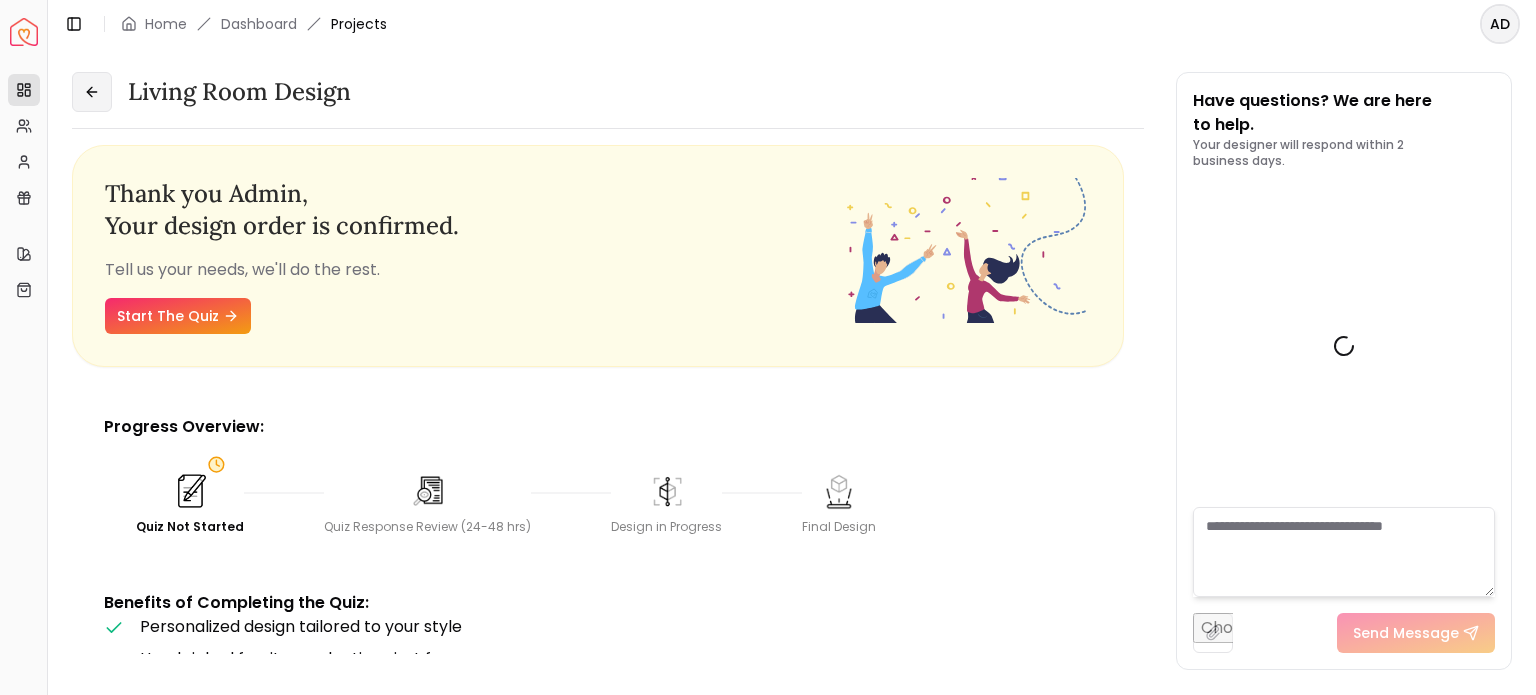 click 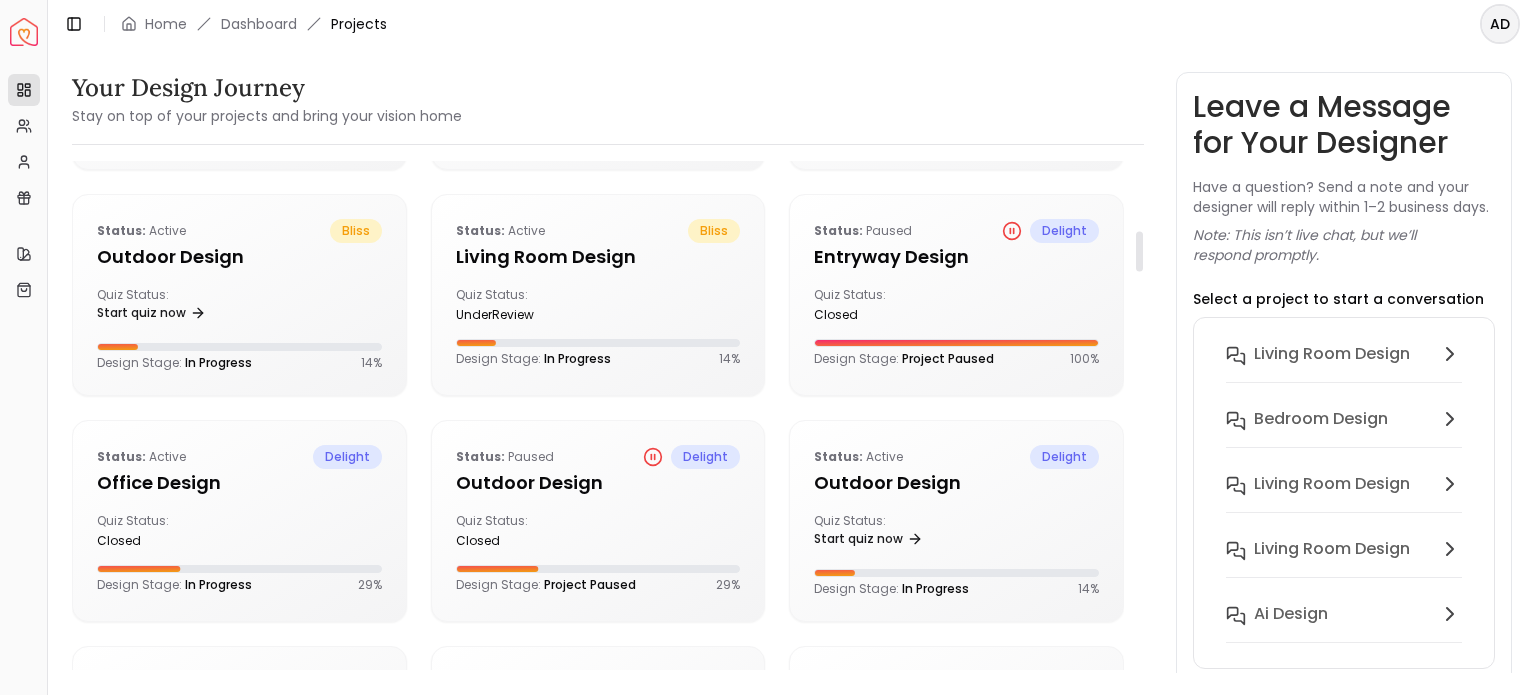 scroll, scrollTop: 896, scrollLeft: 0, axis: vertical 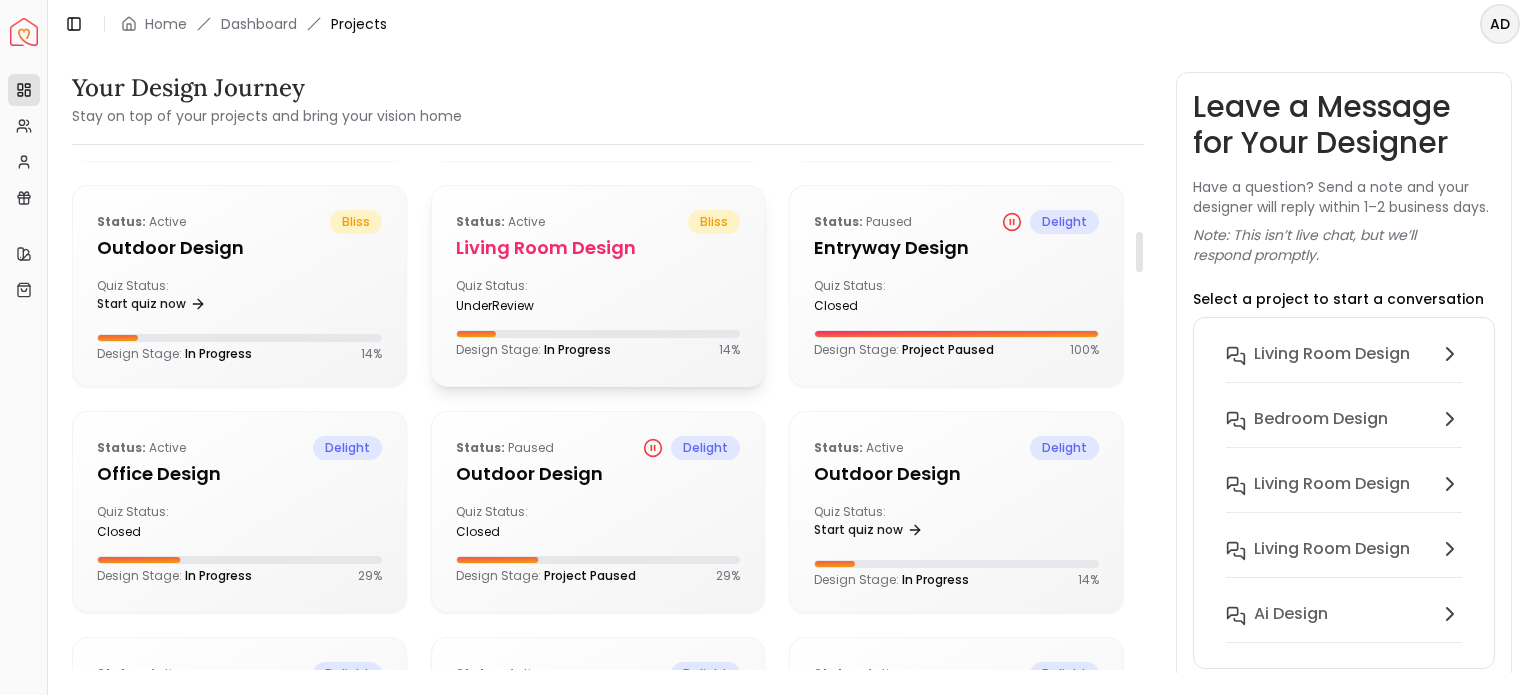 click on "underReview" at bounding box center (523, 306) 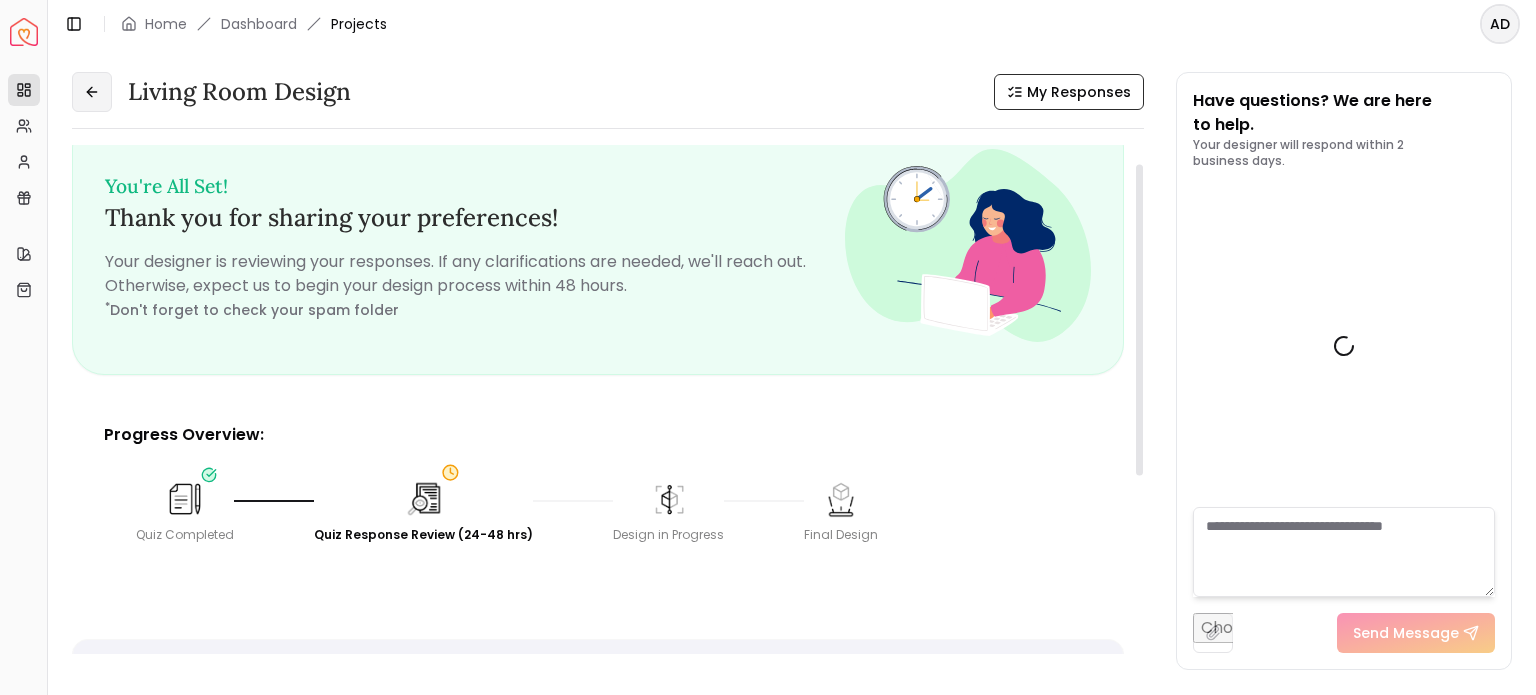 scroll, scrollTop: 28, scrollLeft: 0, axis: vertical 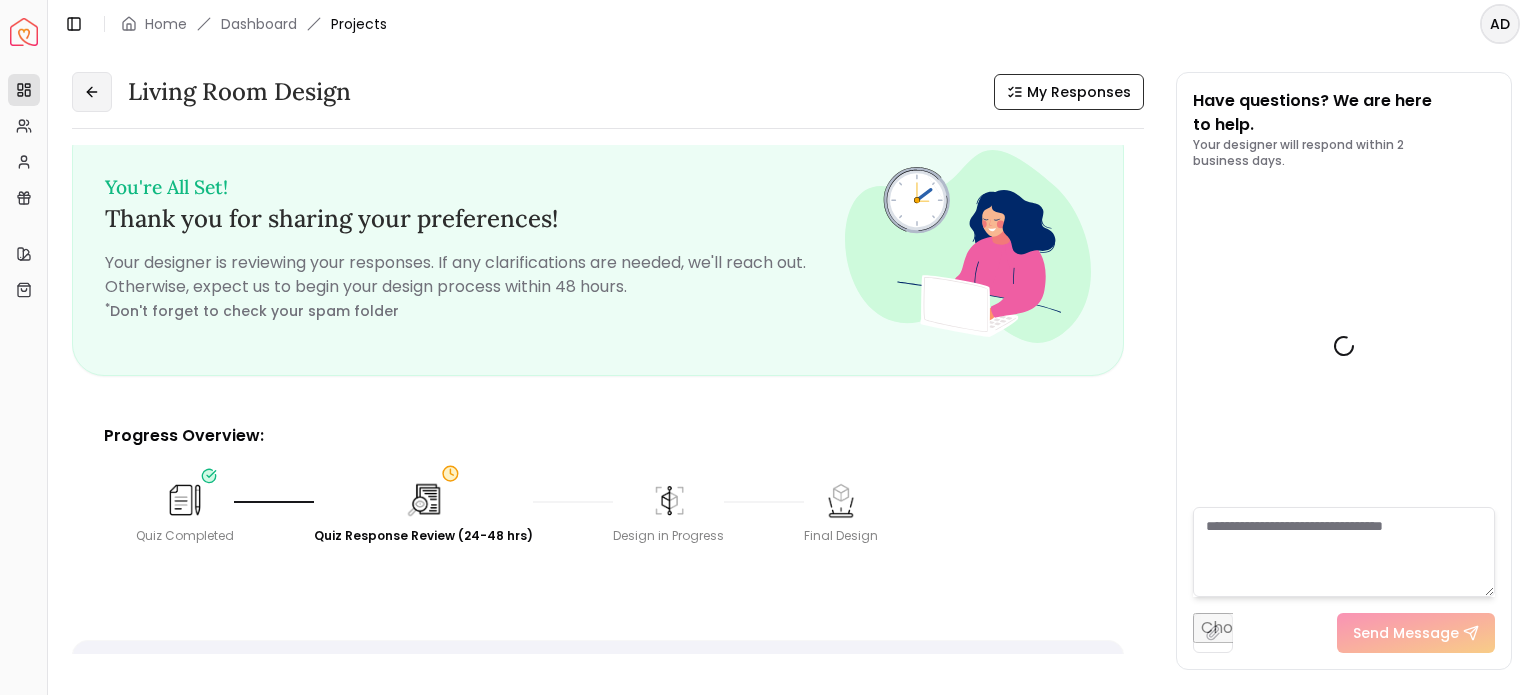 click at bounding box center (92, 92) 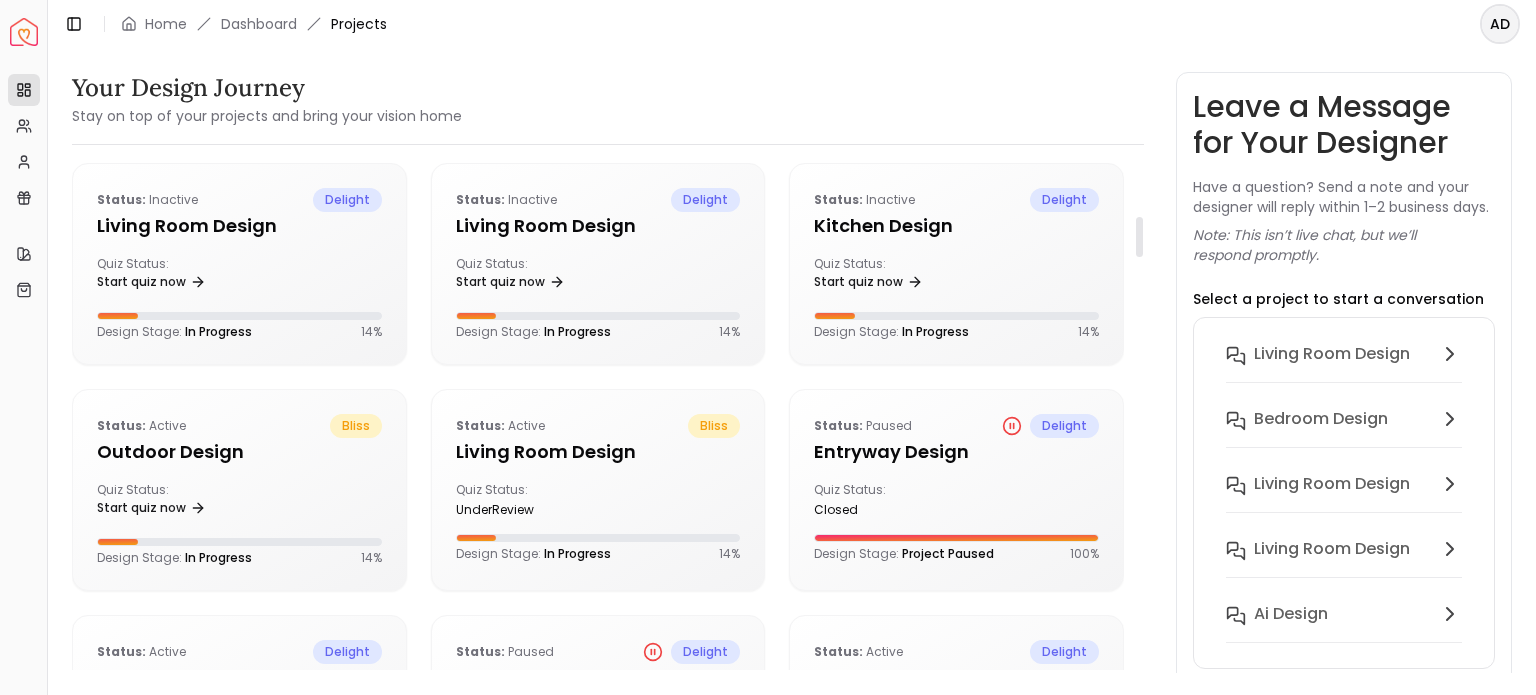 scroll, scrollTop: 804, scrollLeft: 0, axis: vertical 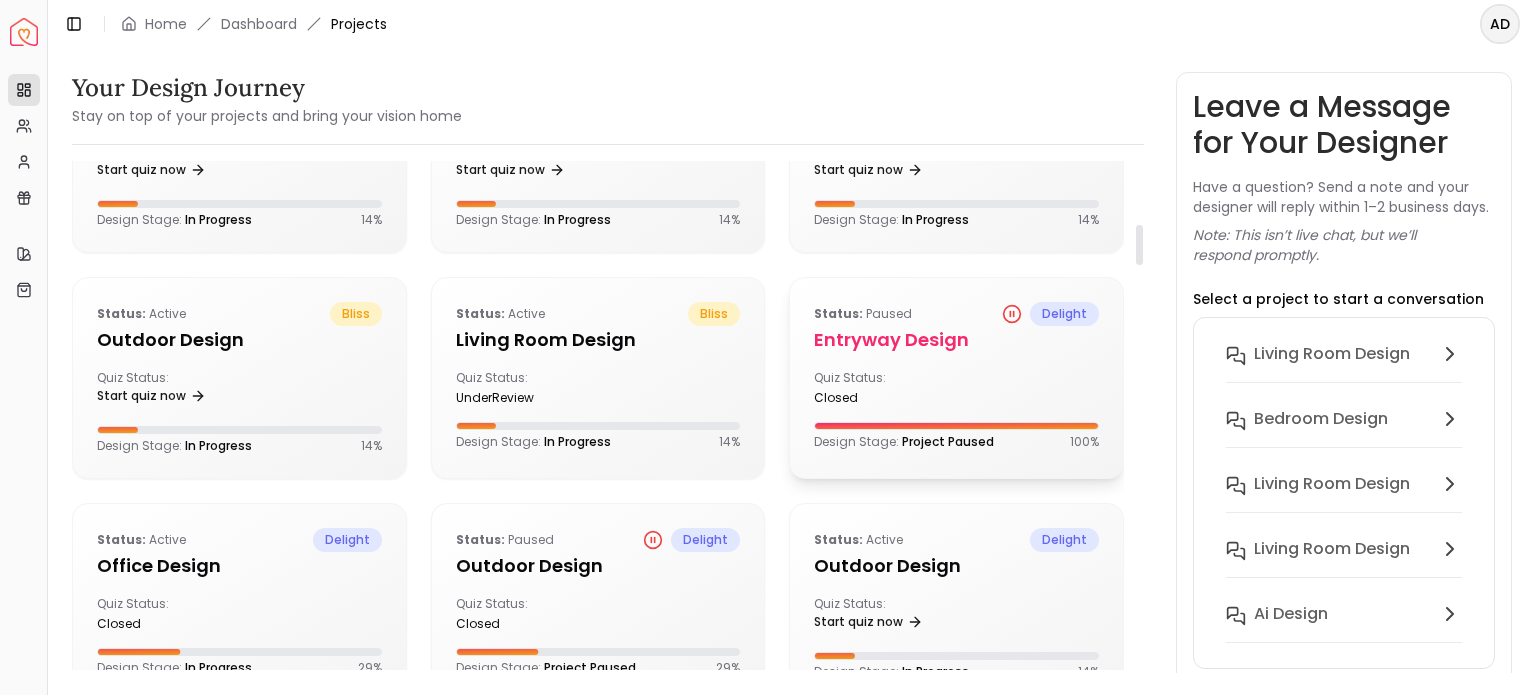 click on "Quiz Status: closed" at bounding box center (881, 388) 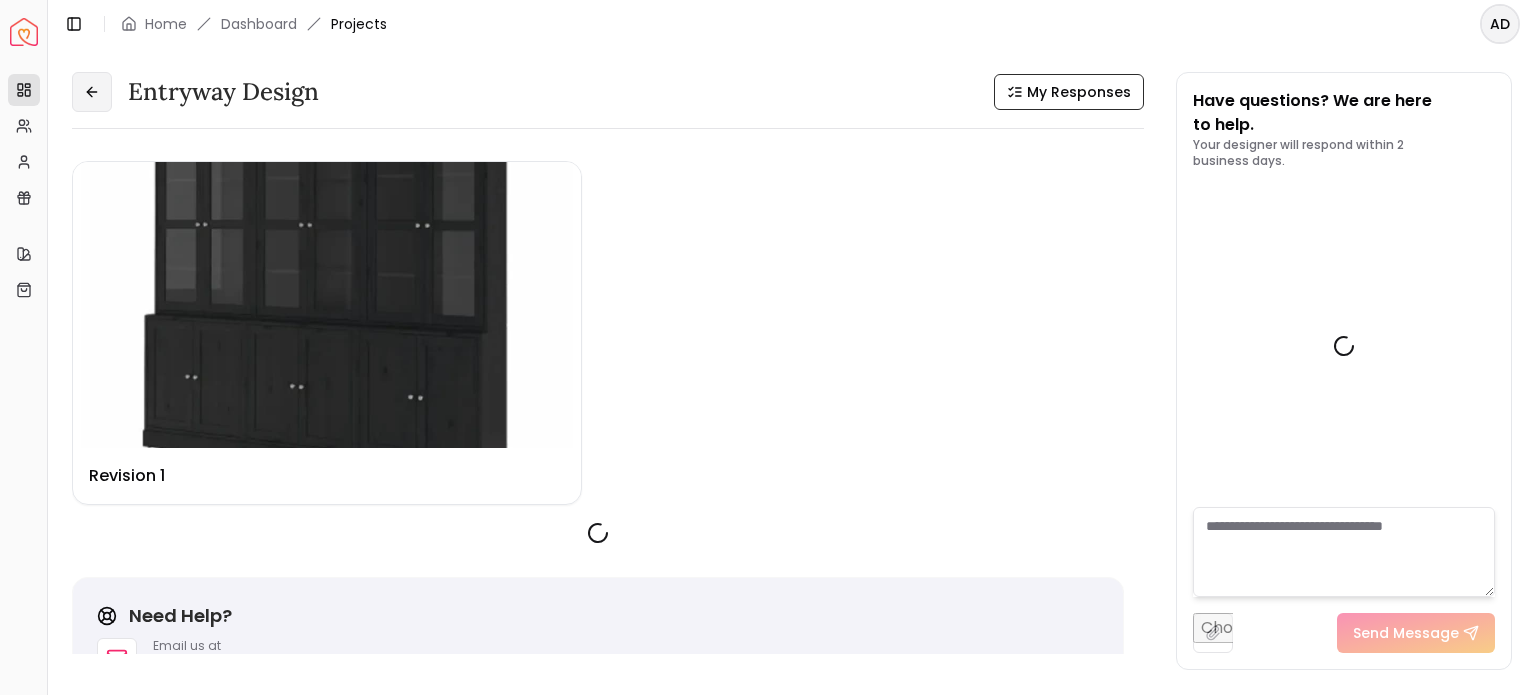 click 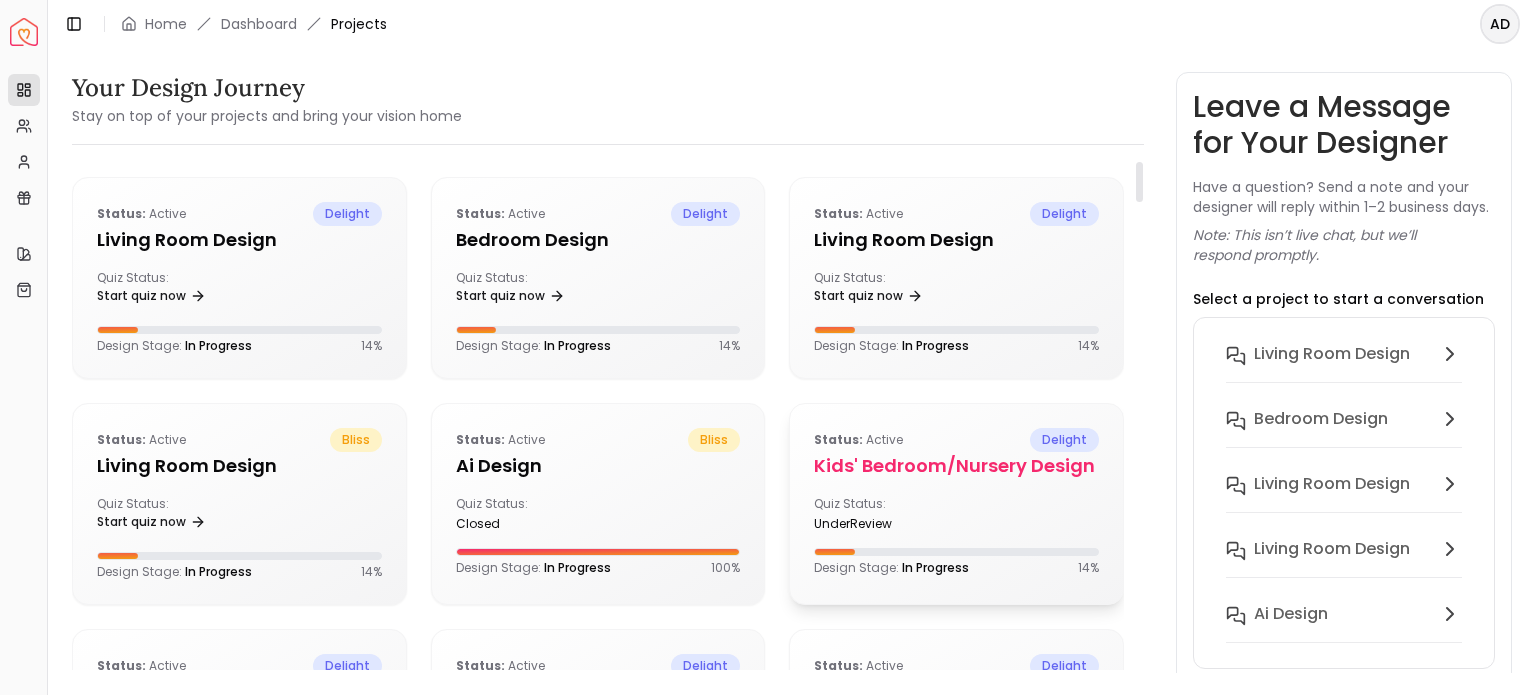 click on "underReview" at bounding box center (881, 524) 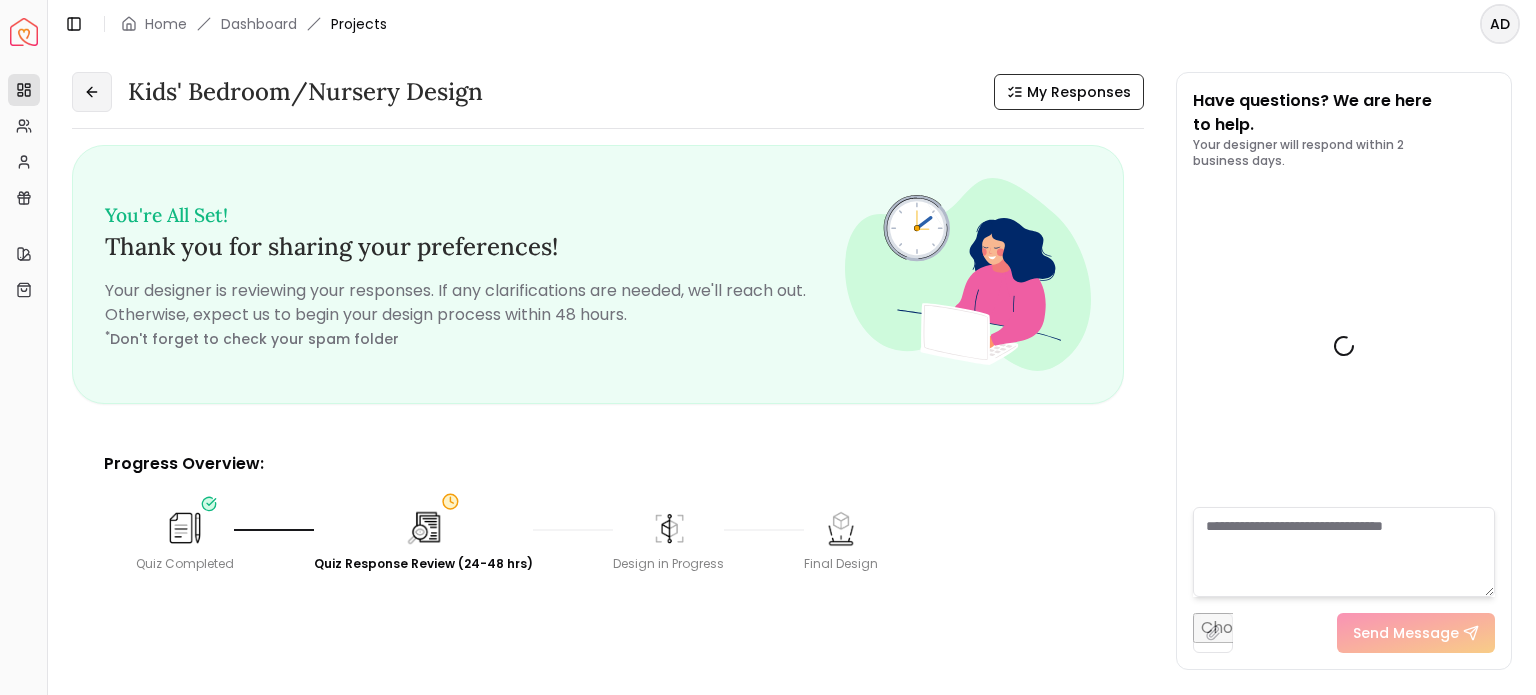 click at bounding box center (92, 92) 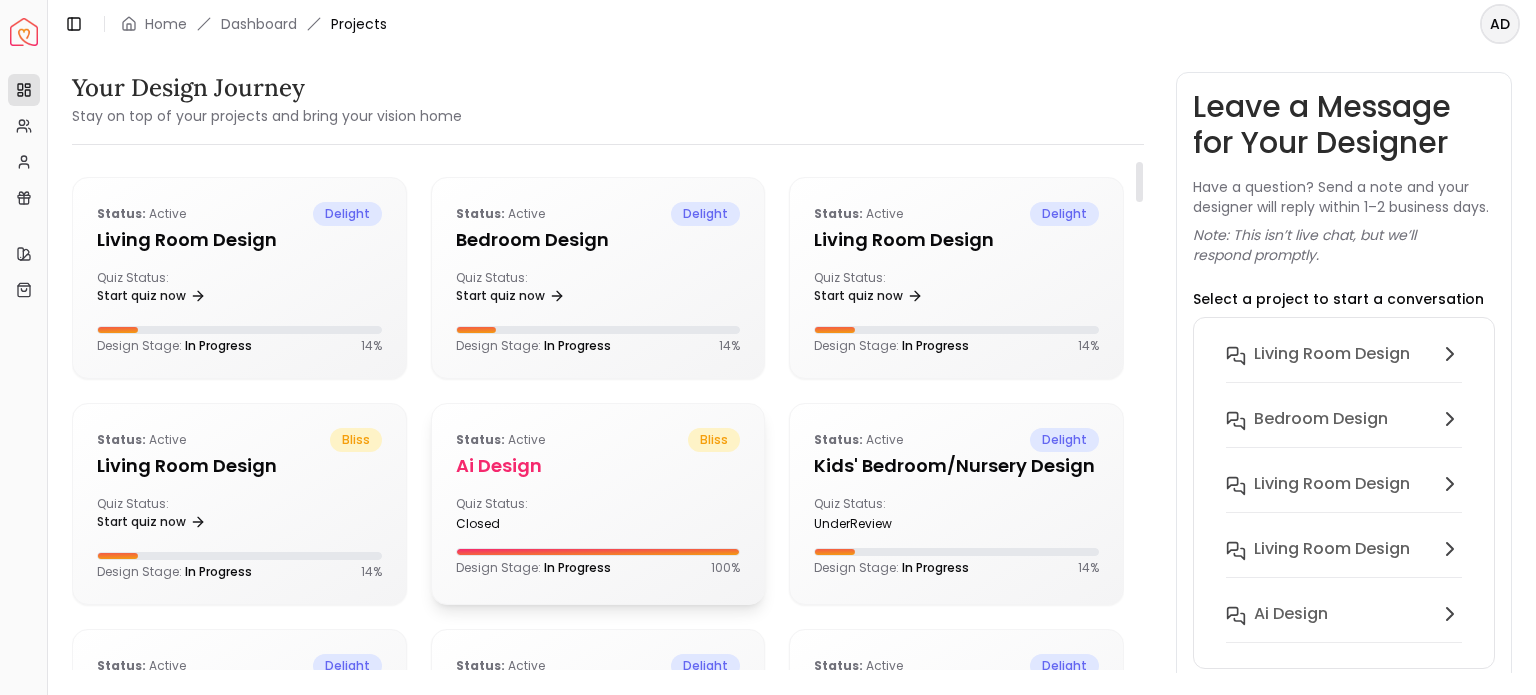 click on "Quiz Status: closed" at bounding box center (598, 514) 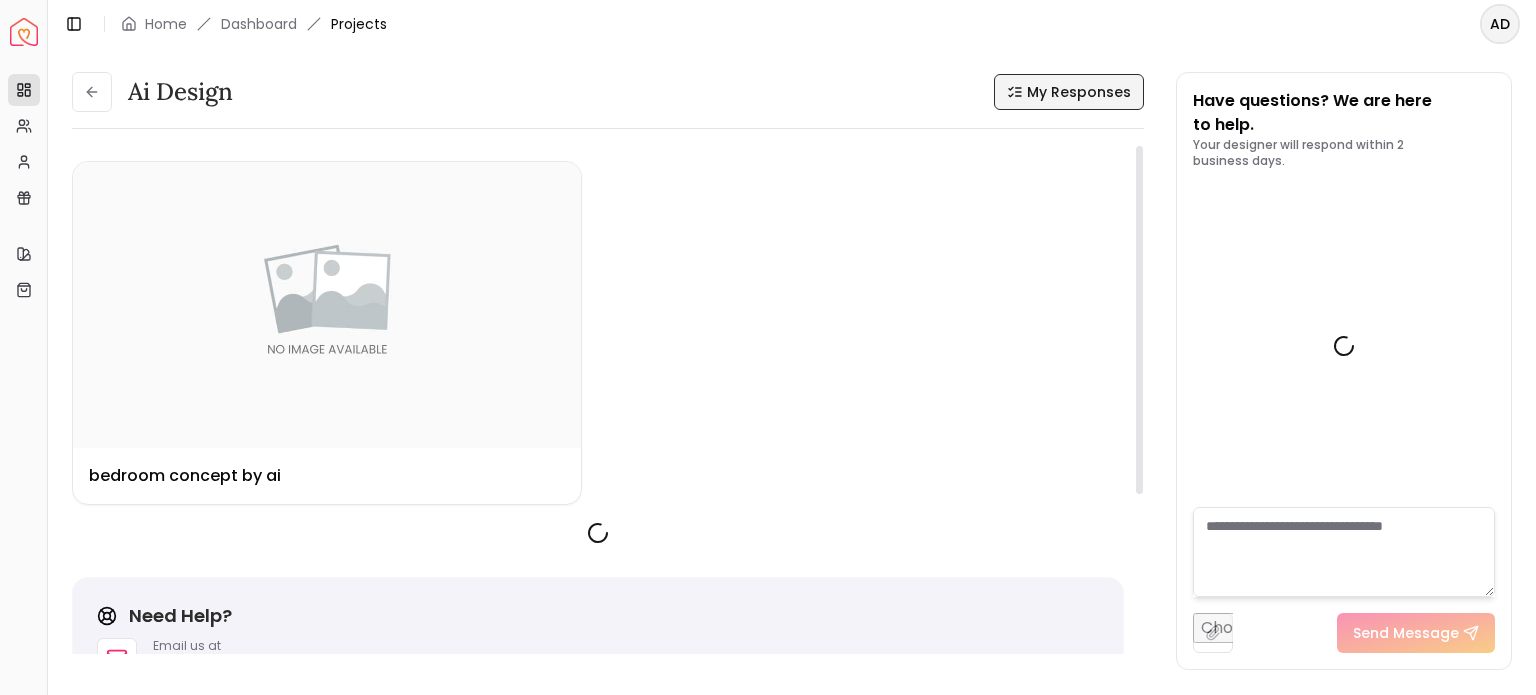 click on "My Responses" at bounding box center (1079, 92) 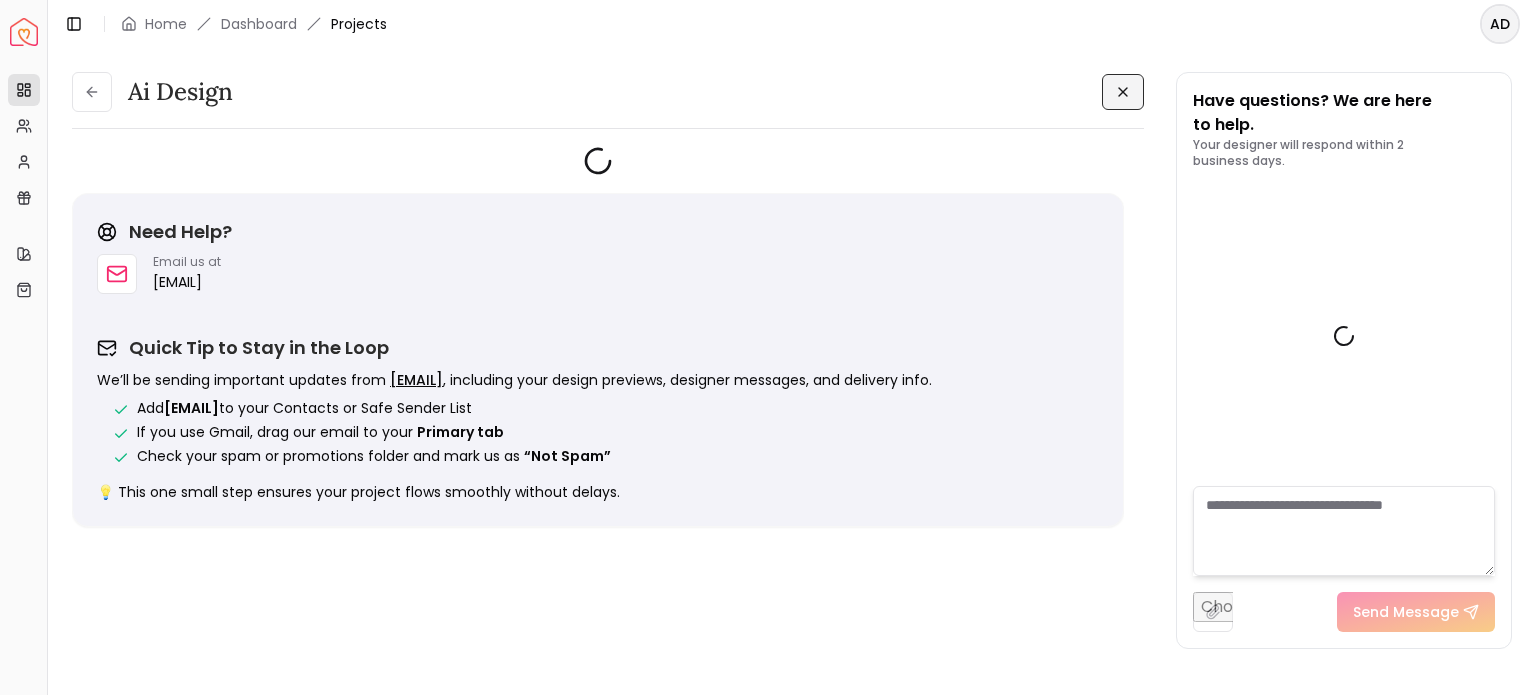click 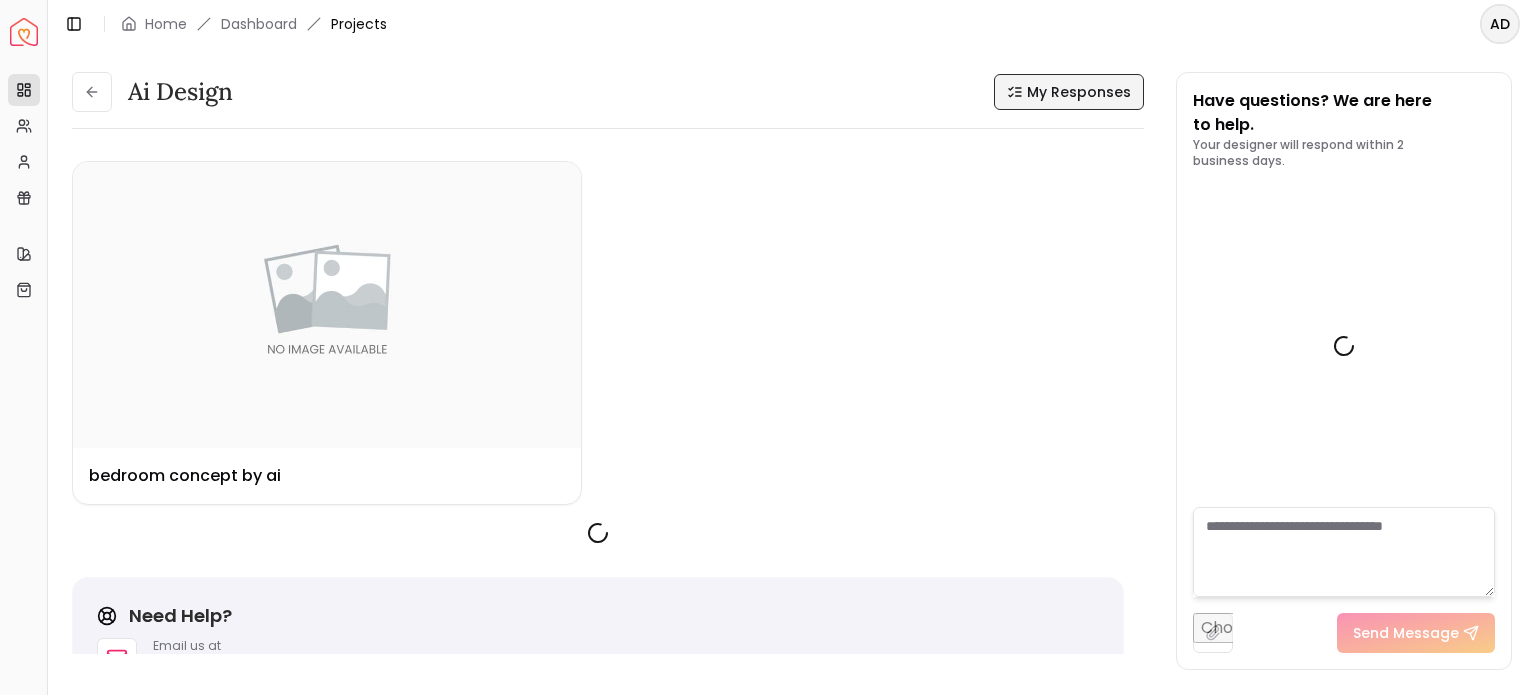 click on "Ai Design  My Responses Design Name bedroom concept by ai Need Help? Email us at hello@spacejoy.com Quick Tip to Stay in the Loop We’ll be sending important updates from   hello@spacejoy.com , including your design previews, designer messages, and delivery info. Add  hello@spacejoy.com  to your Contacts or Safe Sender List If you use Gmail, drag our email to your   Primary tab Check your spam or promotions folder and mark us as   “Not Spam” 💡 This one small step ensures your project flows smoothly without delays. Have questions? We are here to help. Your designer will respond within 2 business days. Loading... Send Message" at bounding box center [792, 360] 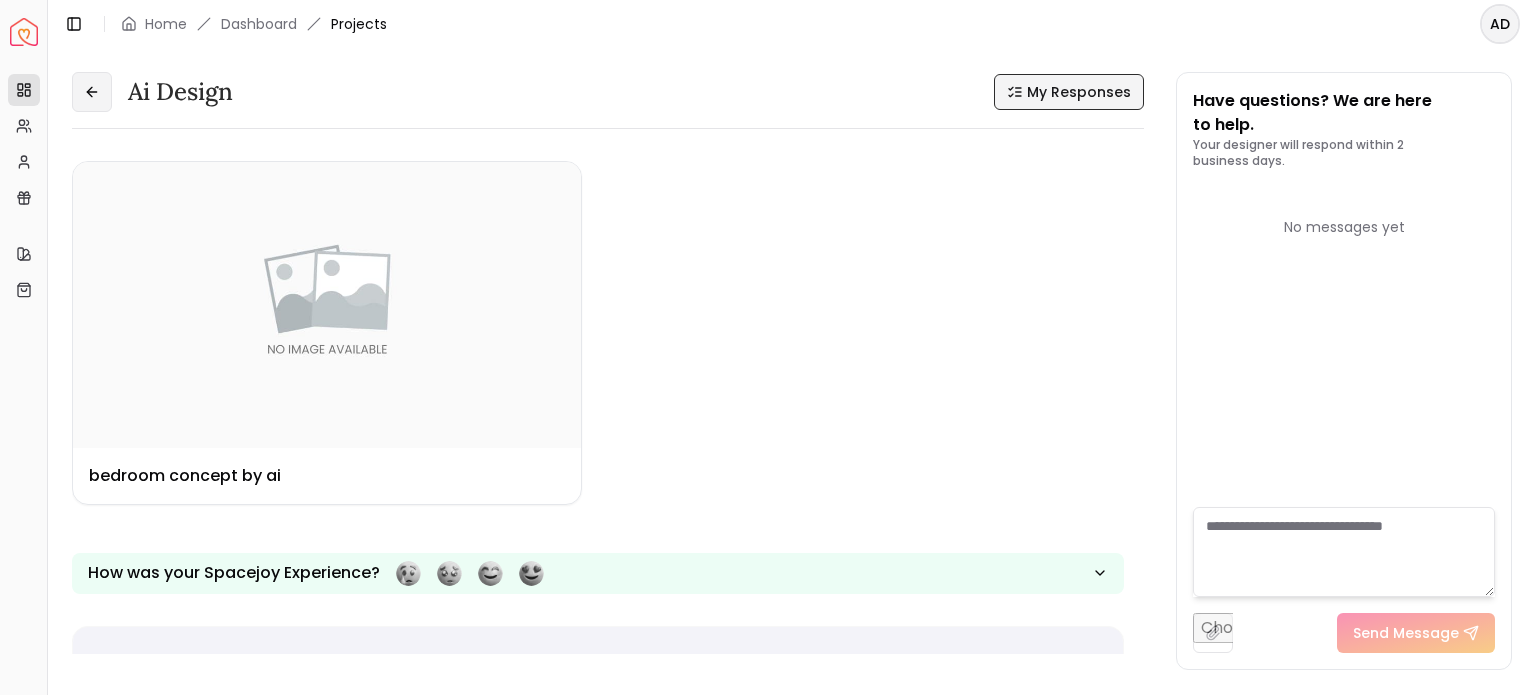 click at bounding box center [92, 92] 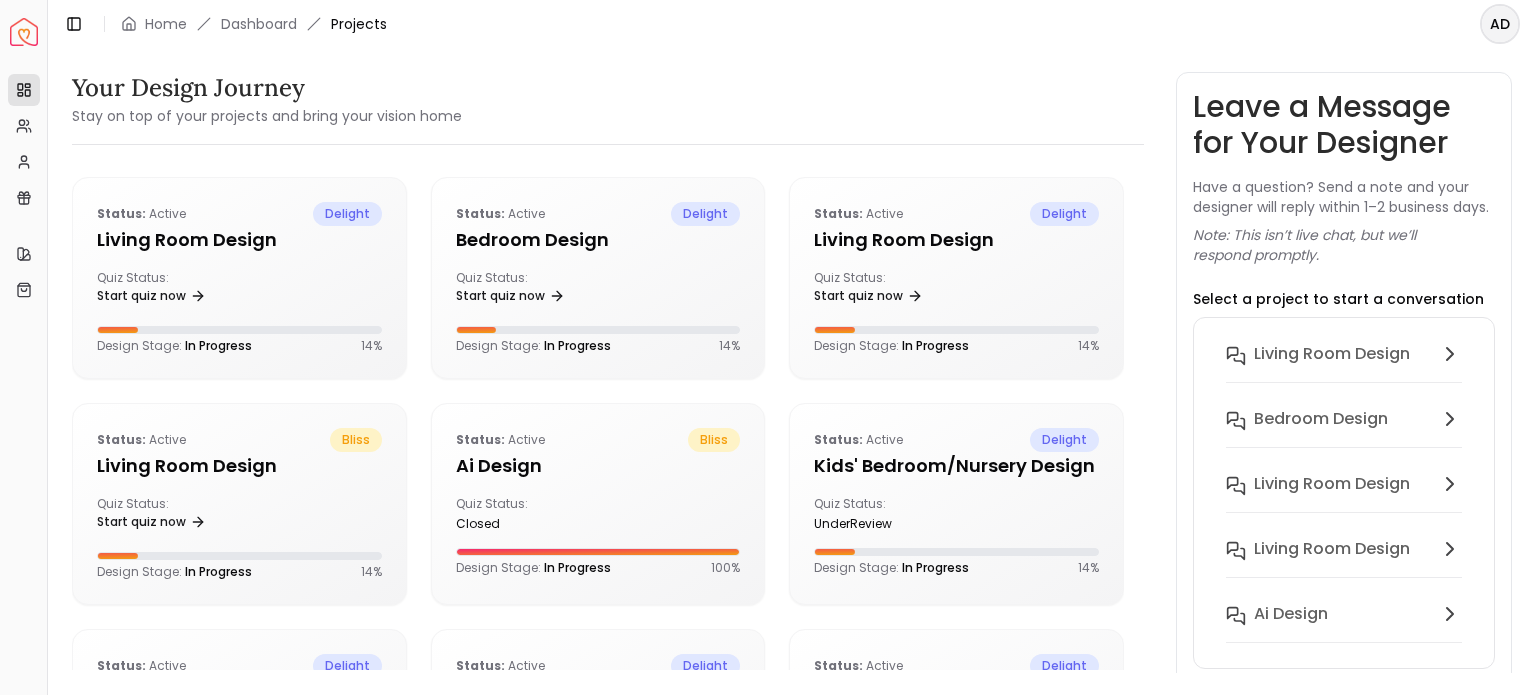 type 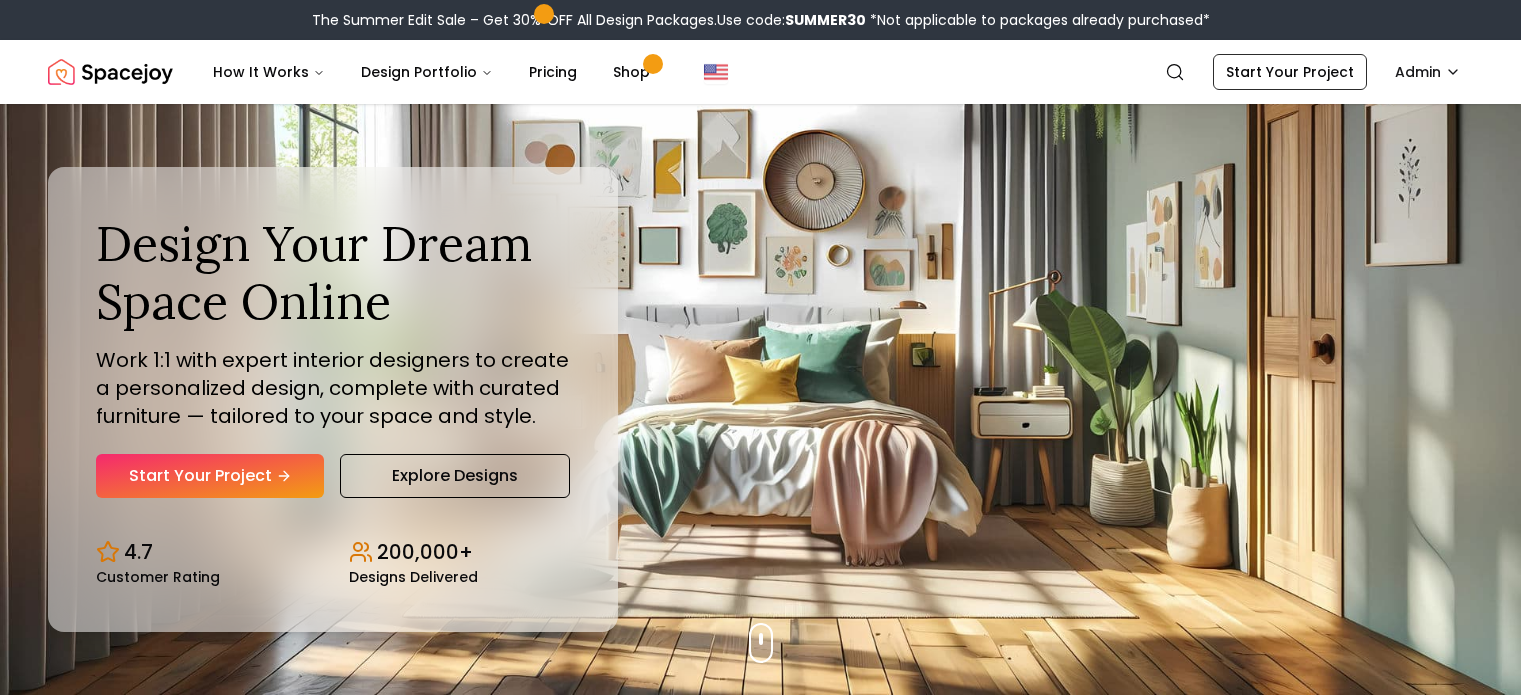 scroll, scrollTop: 0, scrollLeft: 0, axis: both 